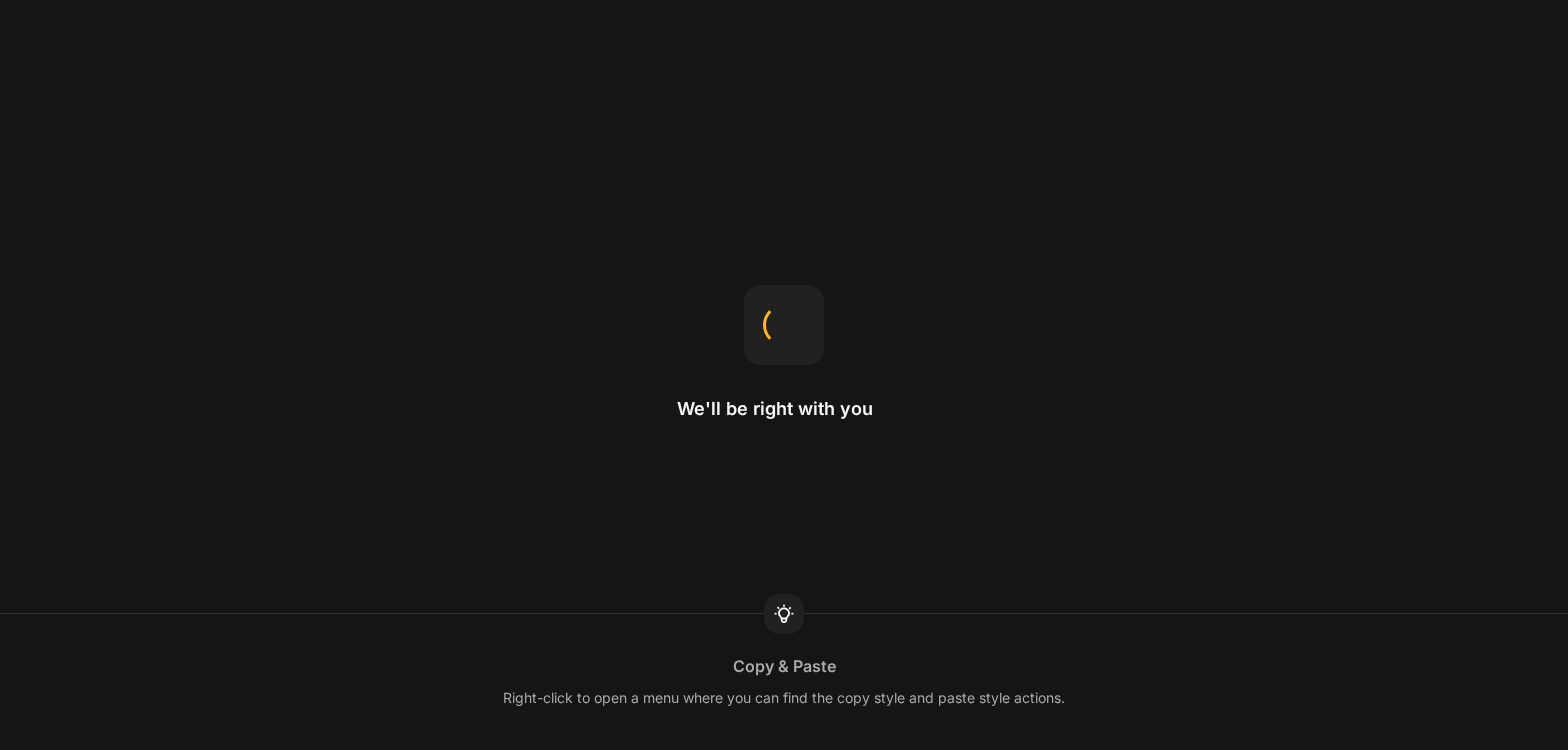 scroll, scrollTop: 0, scrollLeft: 0, axis: both 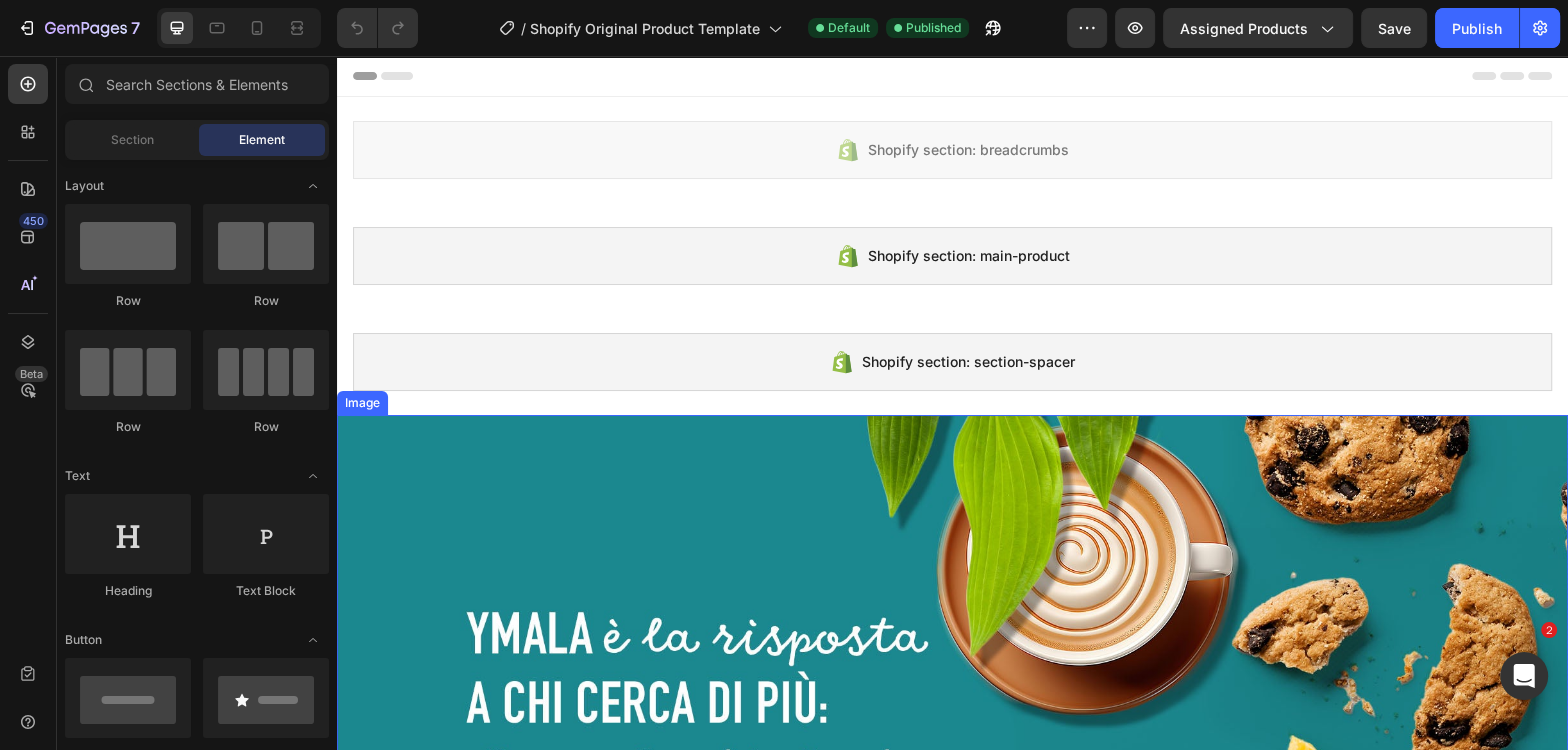 click at bounding box center [952, 761] 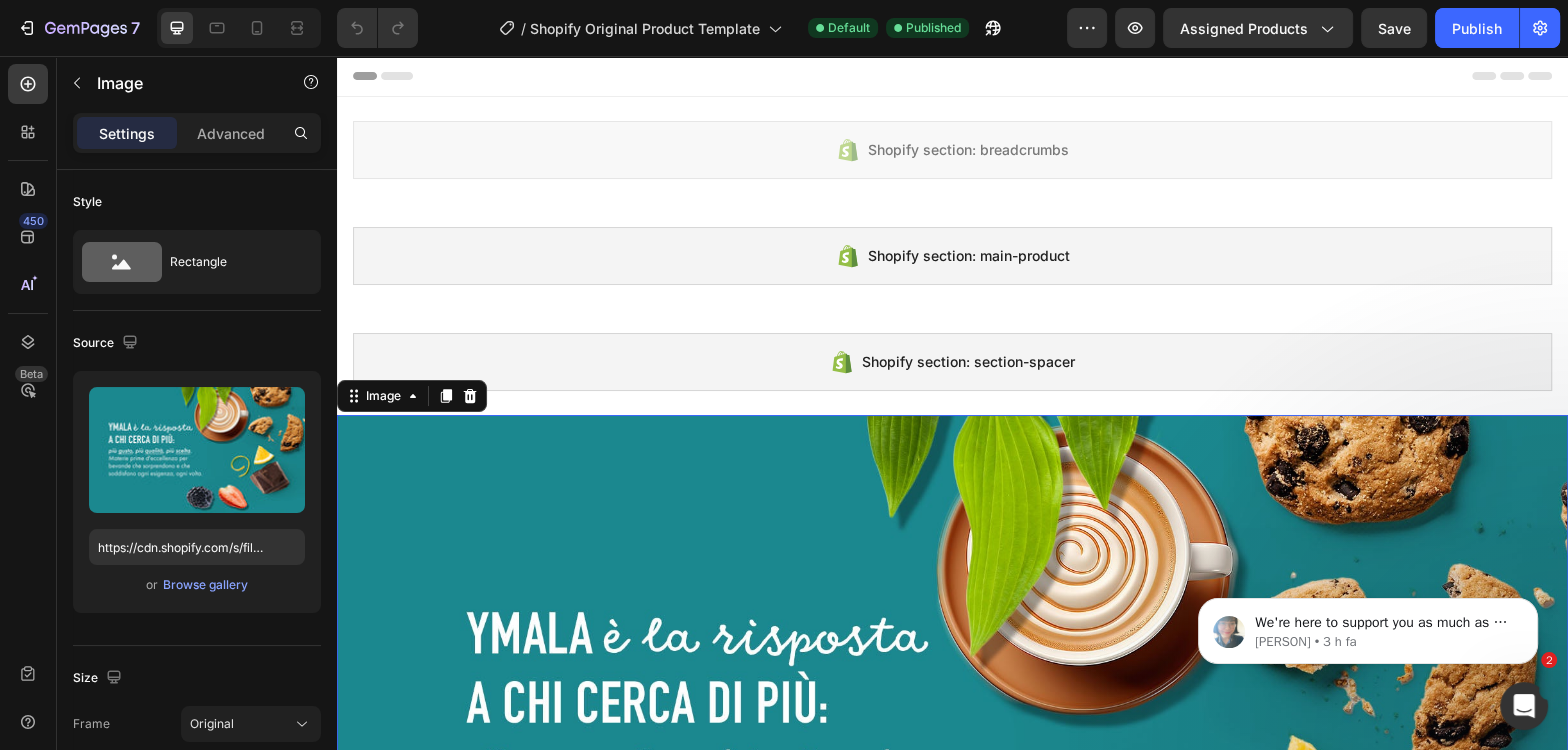 scroll, scrollTop: 0, scrollLeft: 0, axis: both 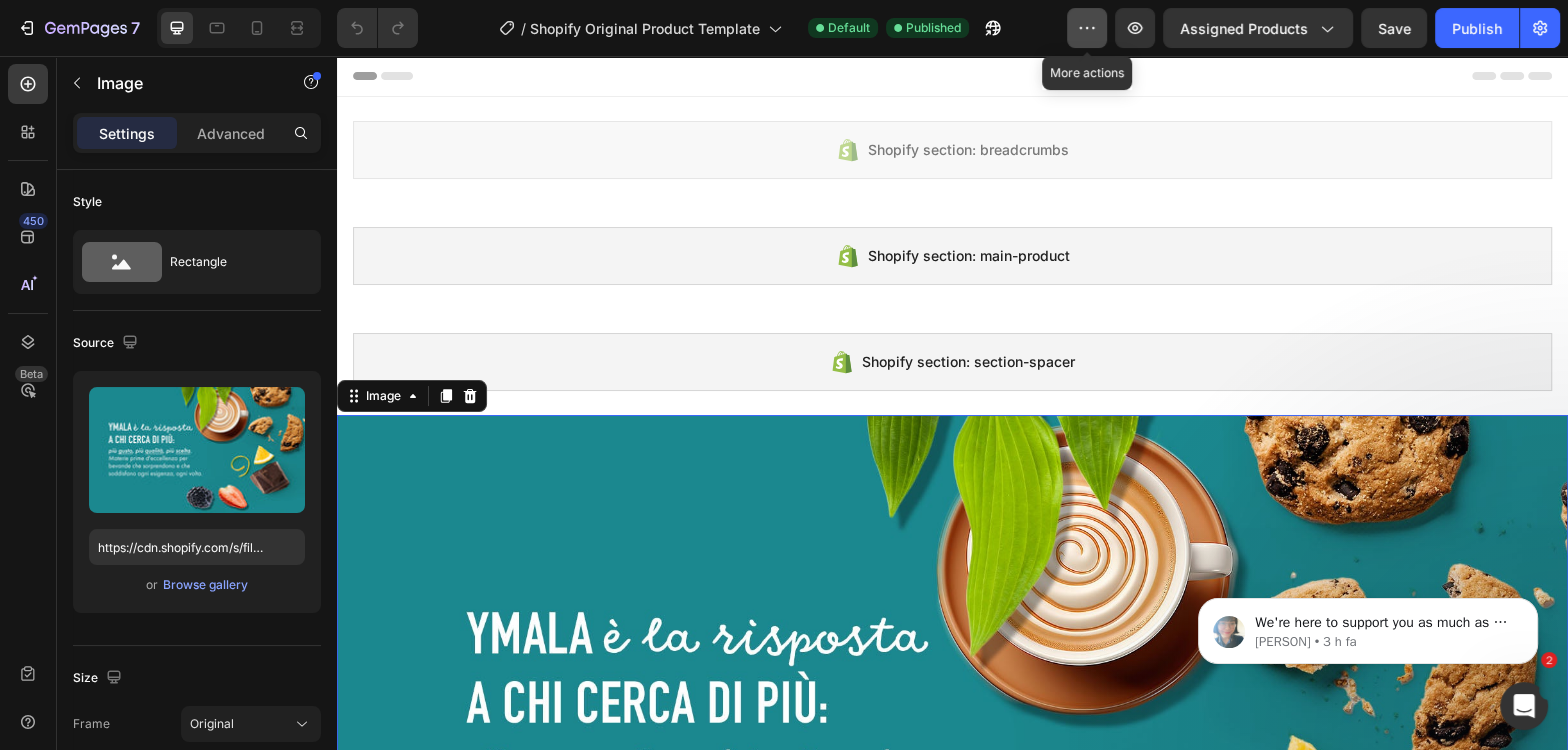 click 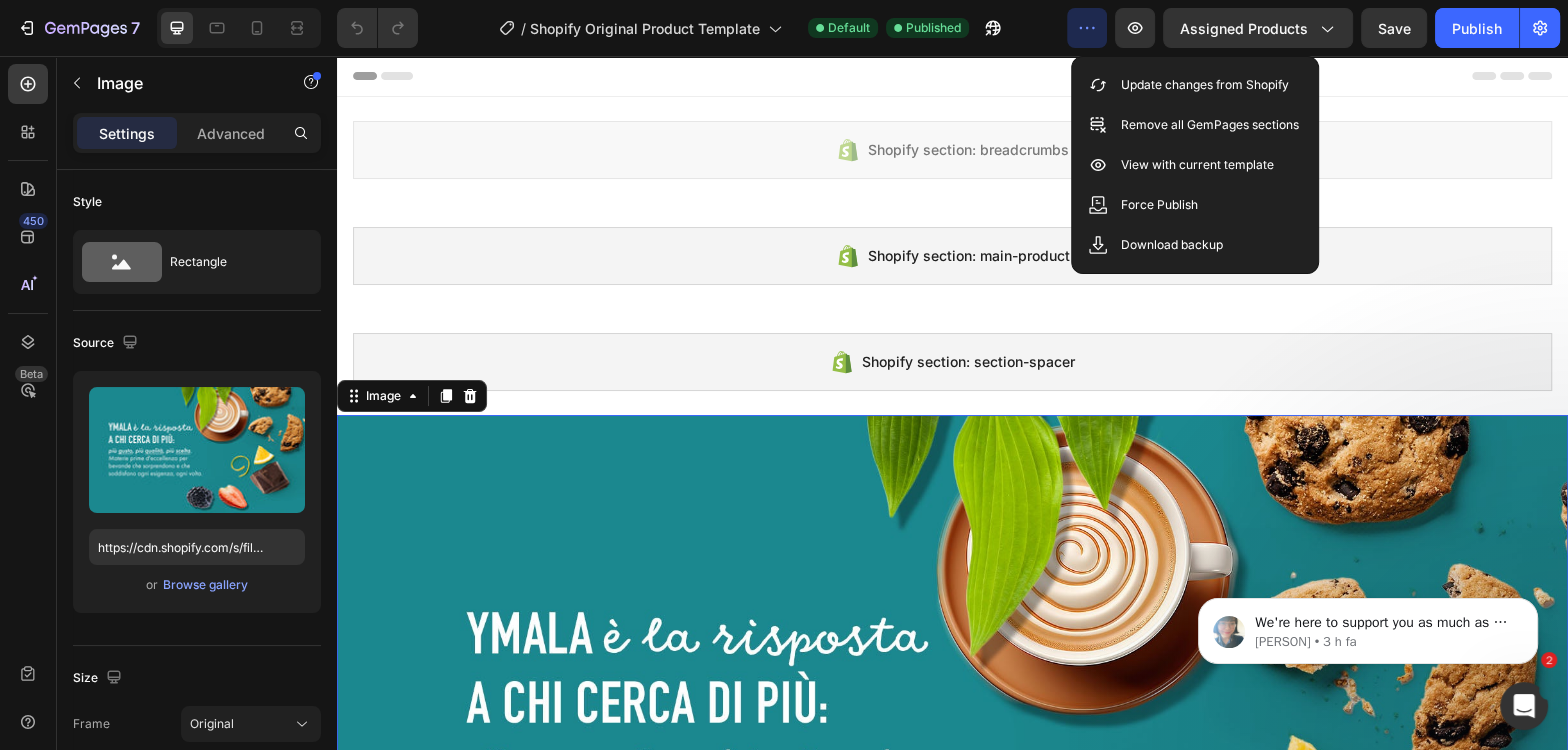click 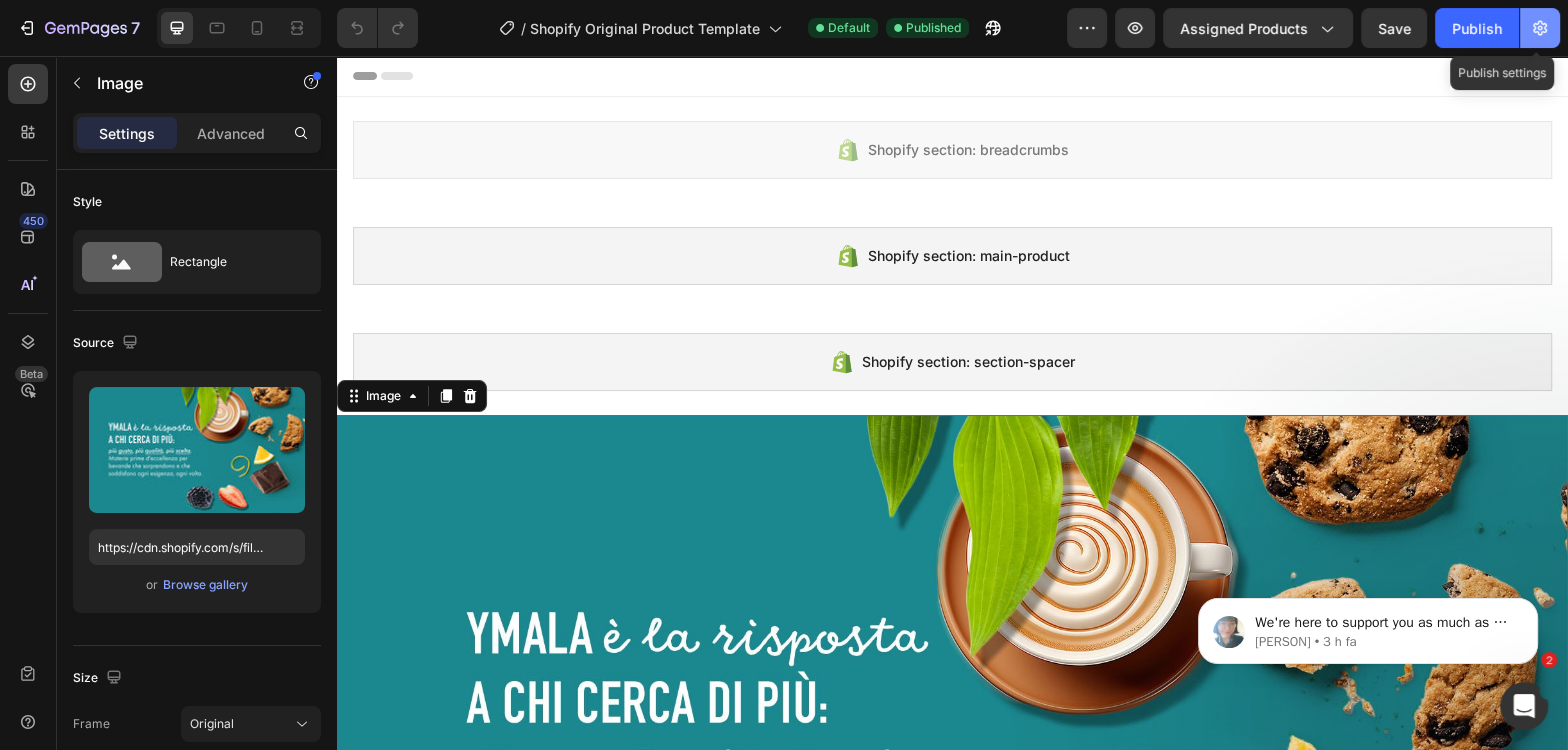 click 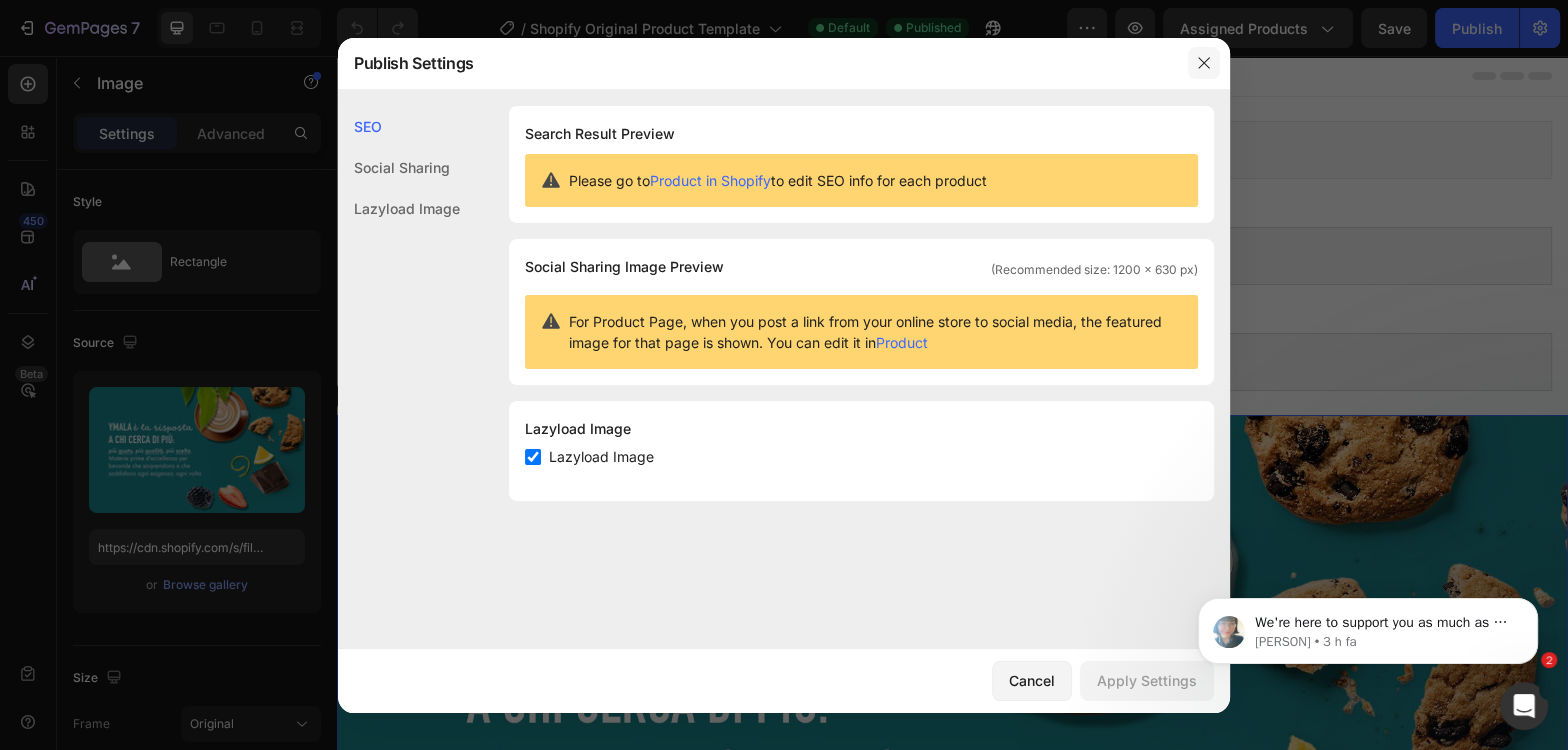 click 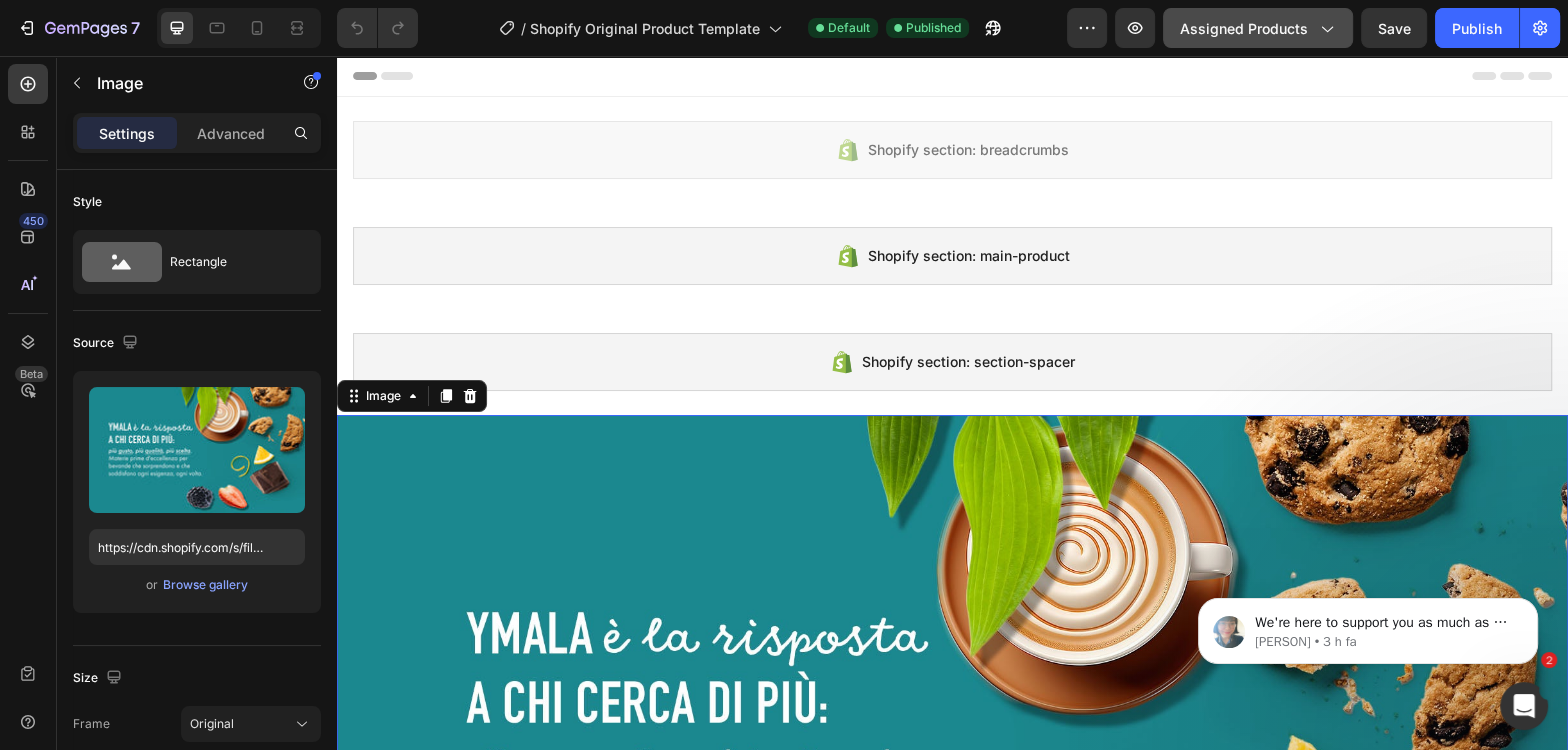 click 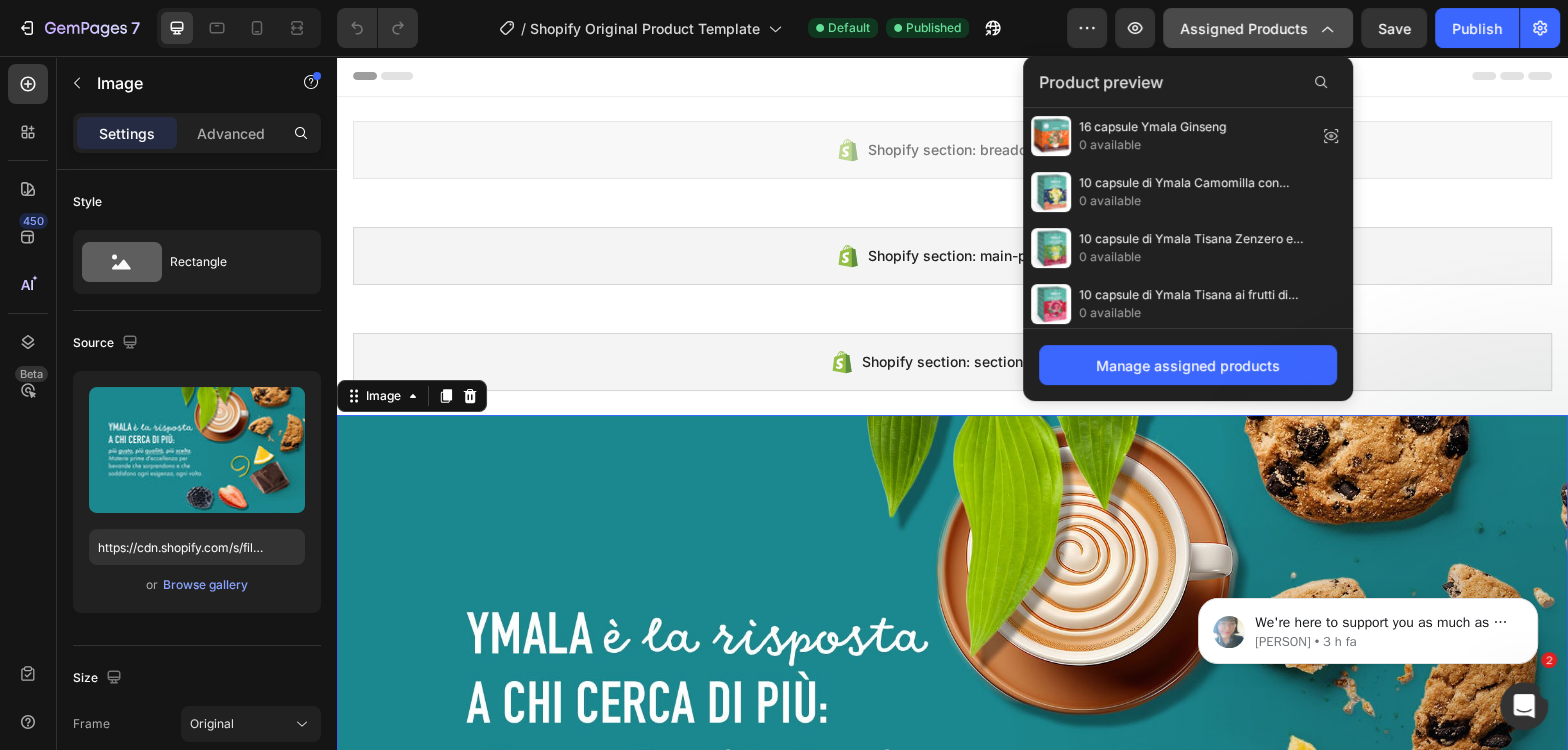click 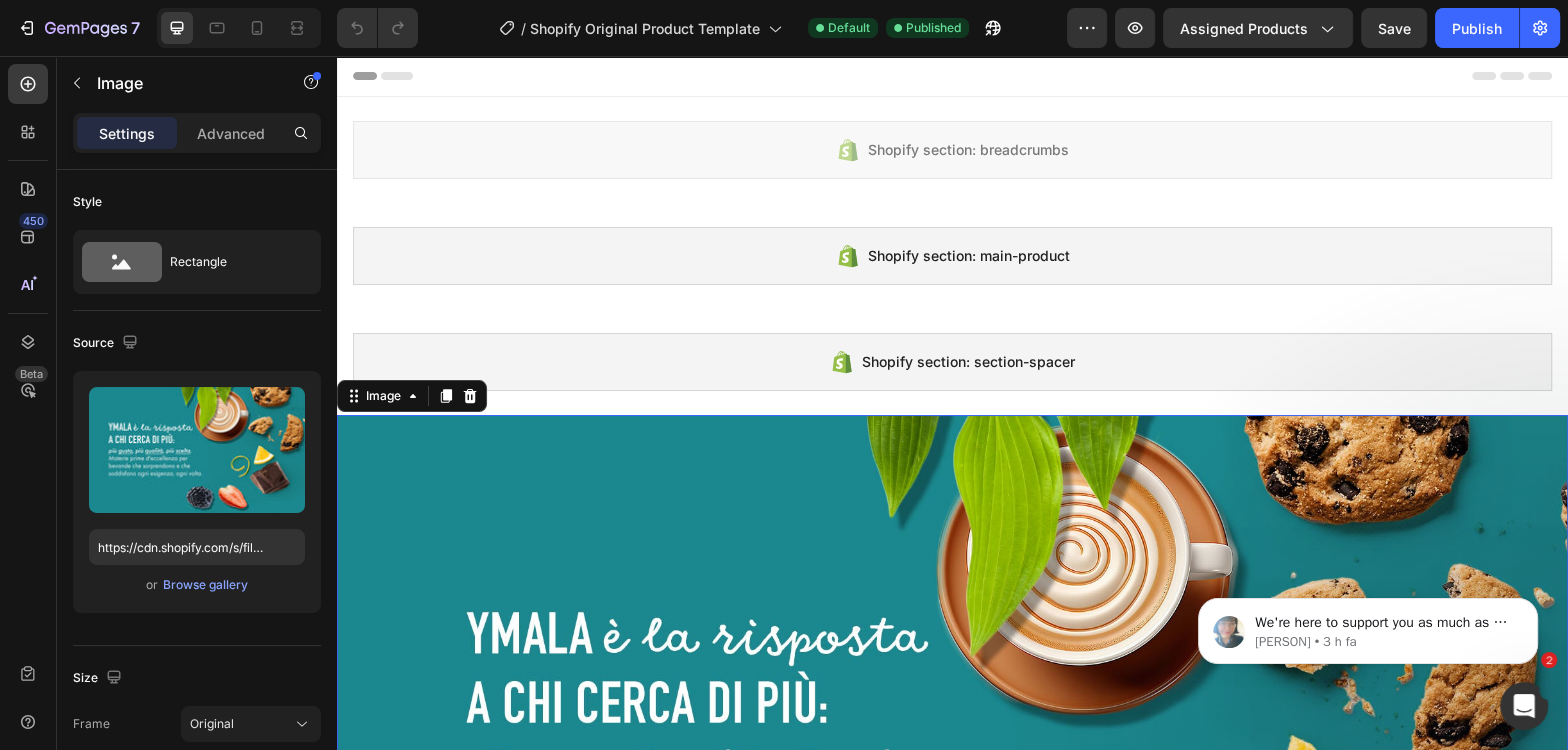 click at bounding box center [952, 761] 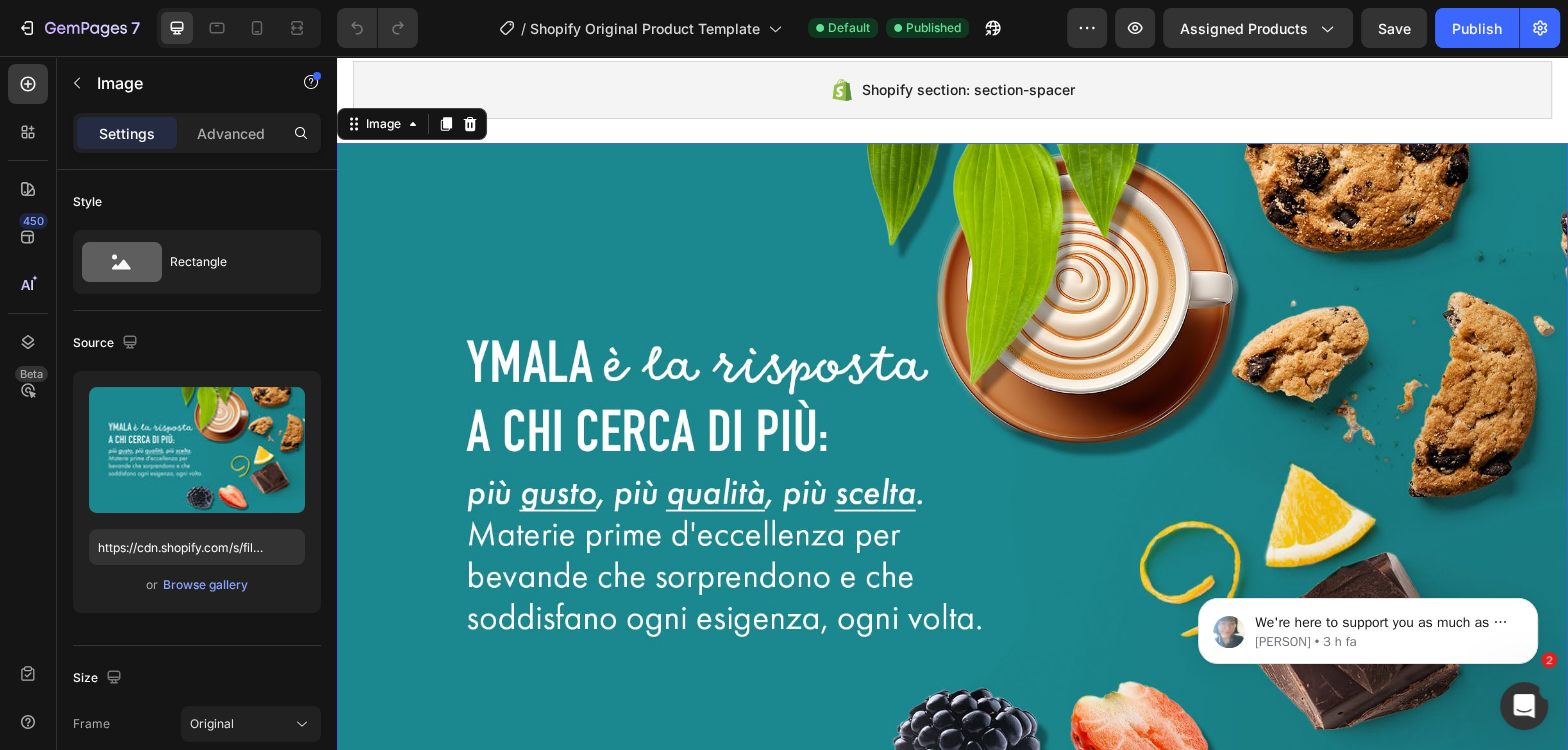 scroll, scrollTop: 297, scrollLeft: 0, axis: vertical 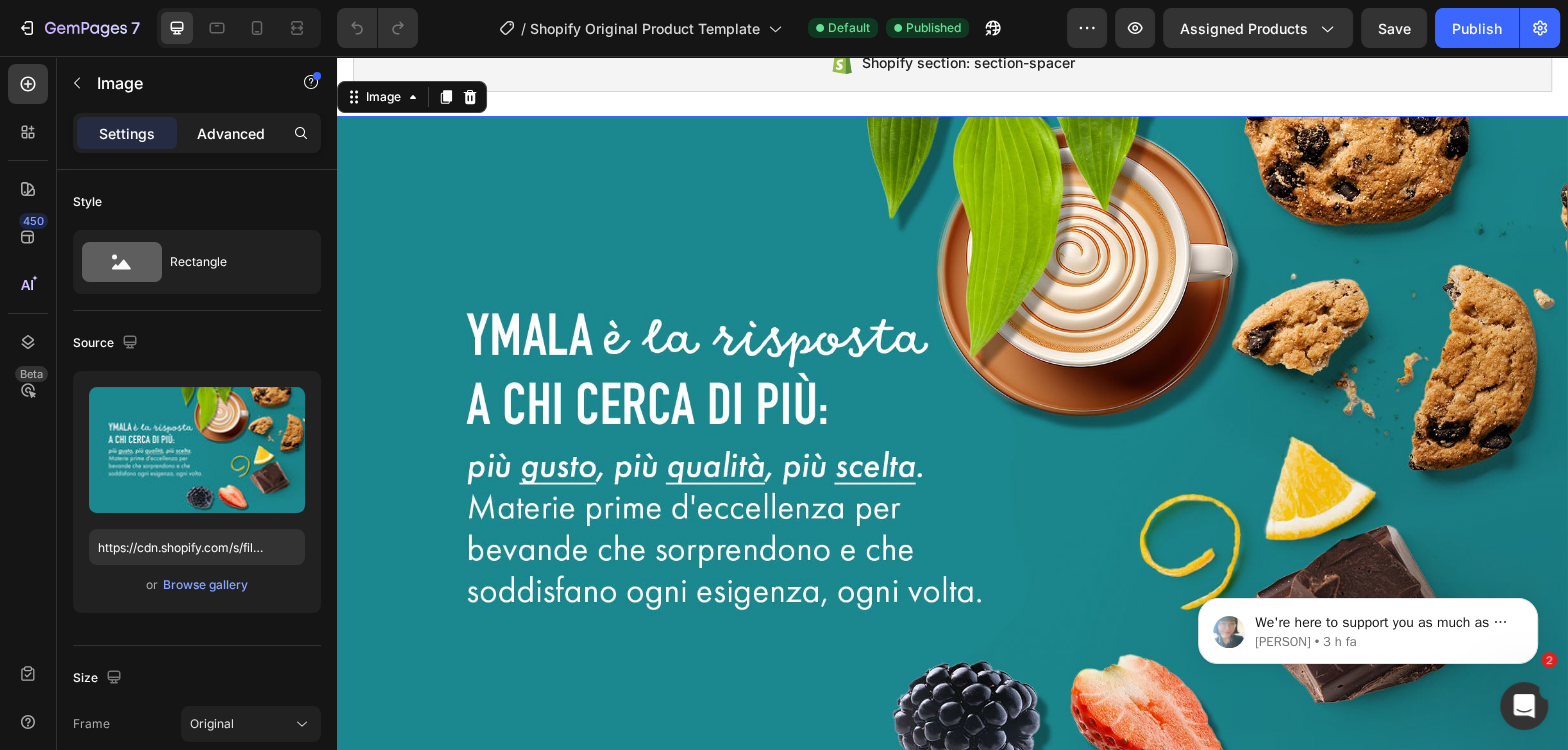 click on "Advanced" 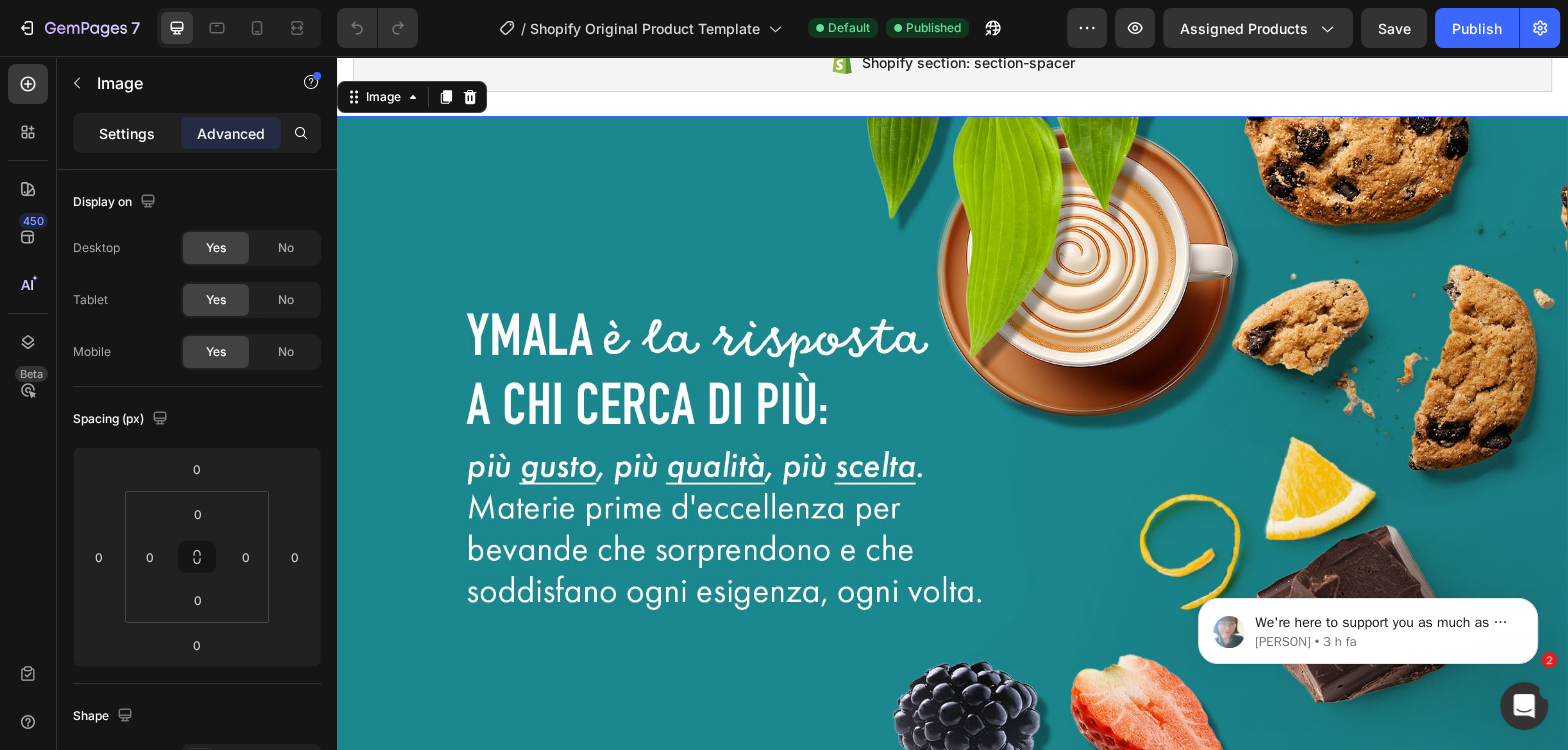 click on "Settings" at bounding box center [127, 133] 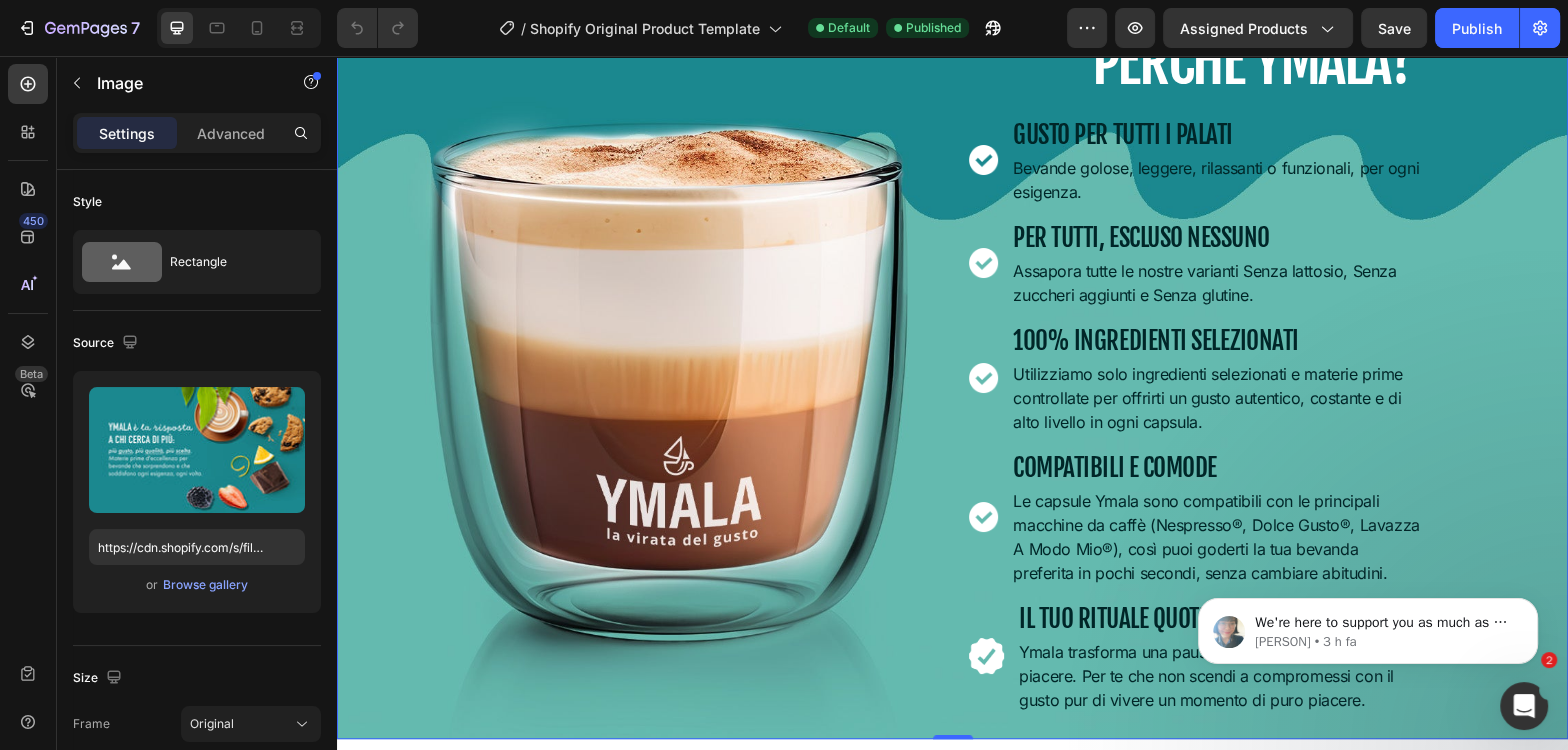 scroll, scrollTop: 1171, scrollLeft: 0, axis: vertical 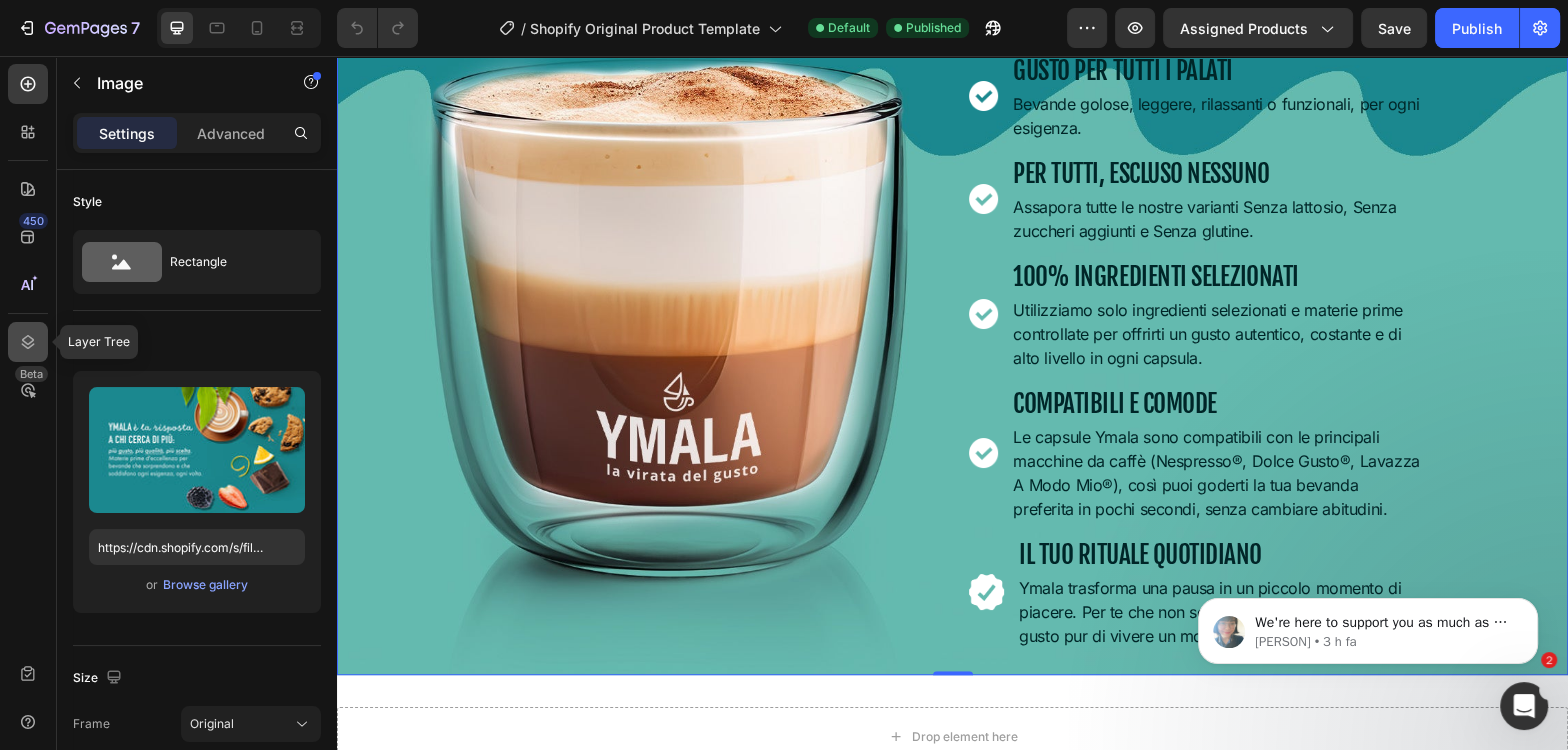 click 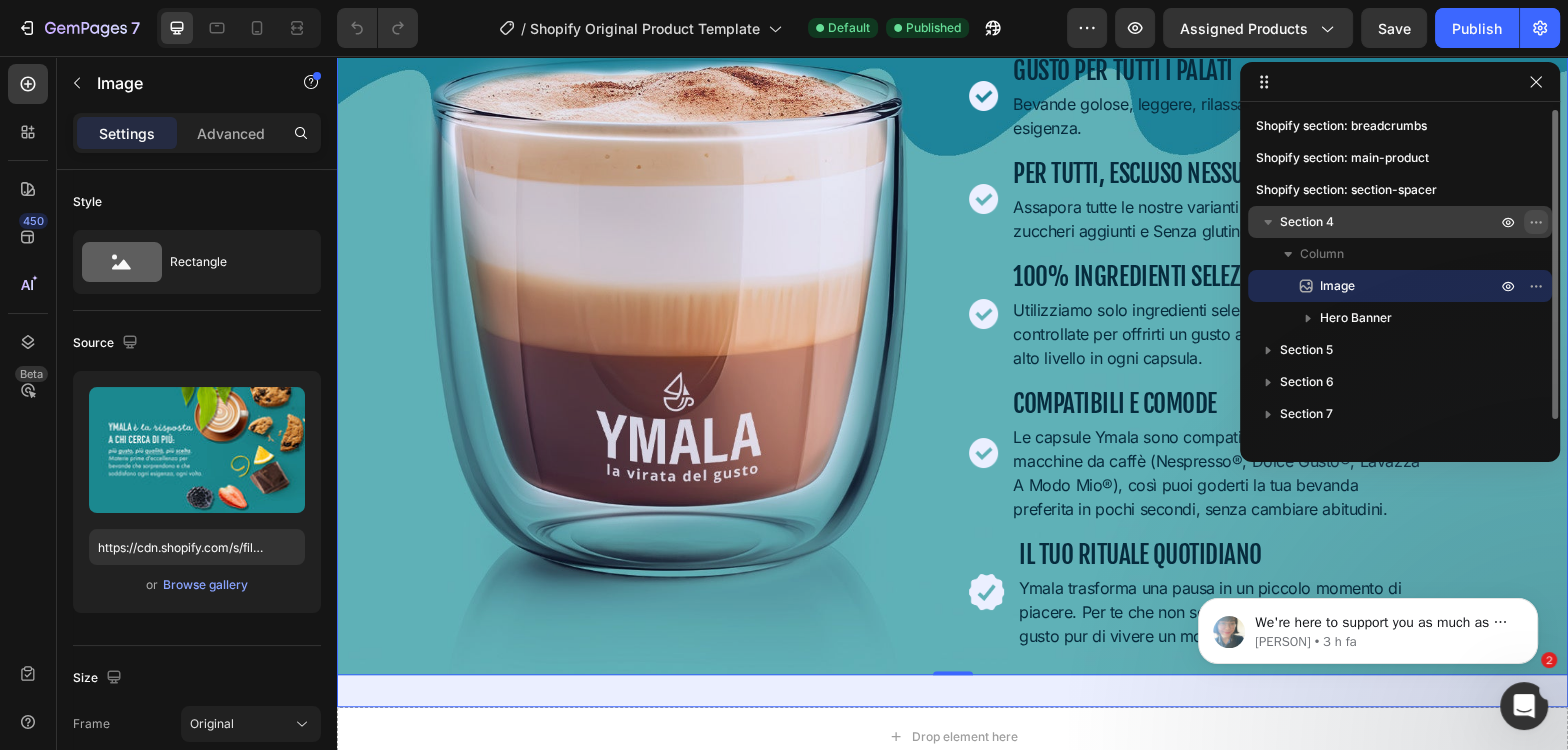 click 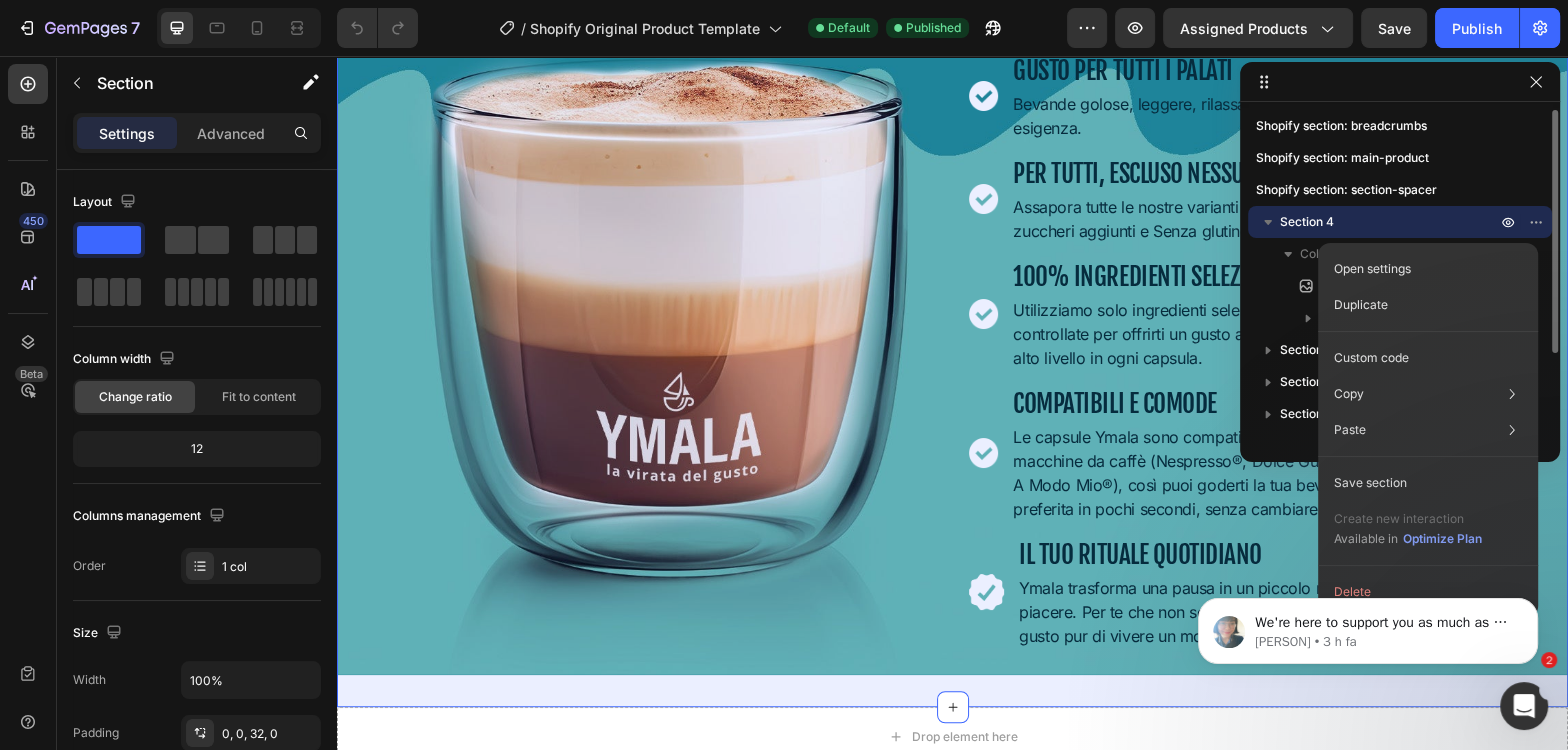 click 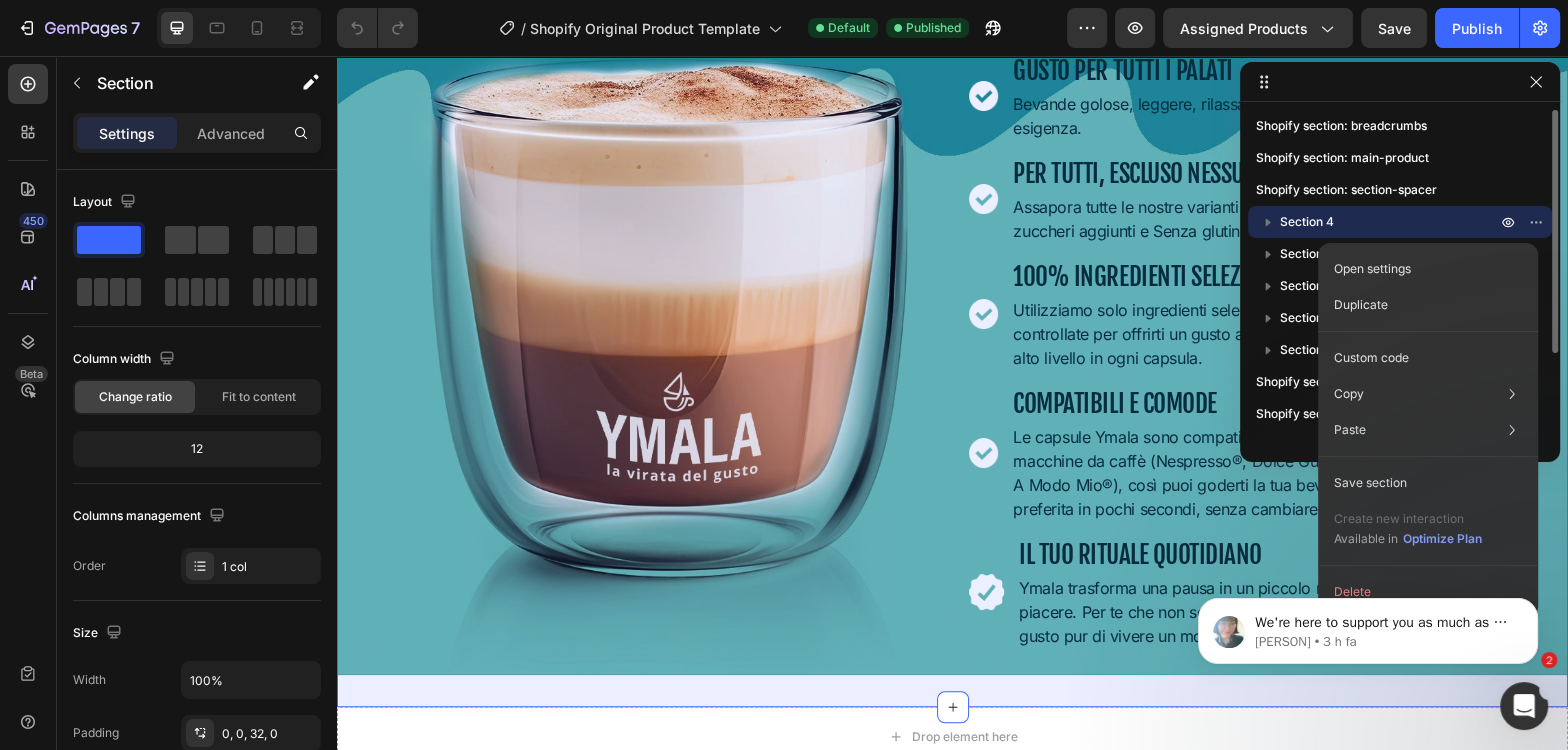 click on "Section 4" at bounding box center [1390, 222] 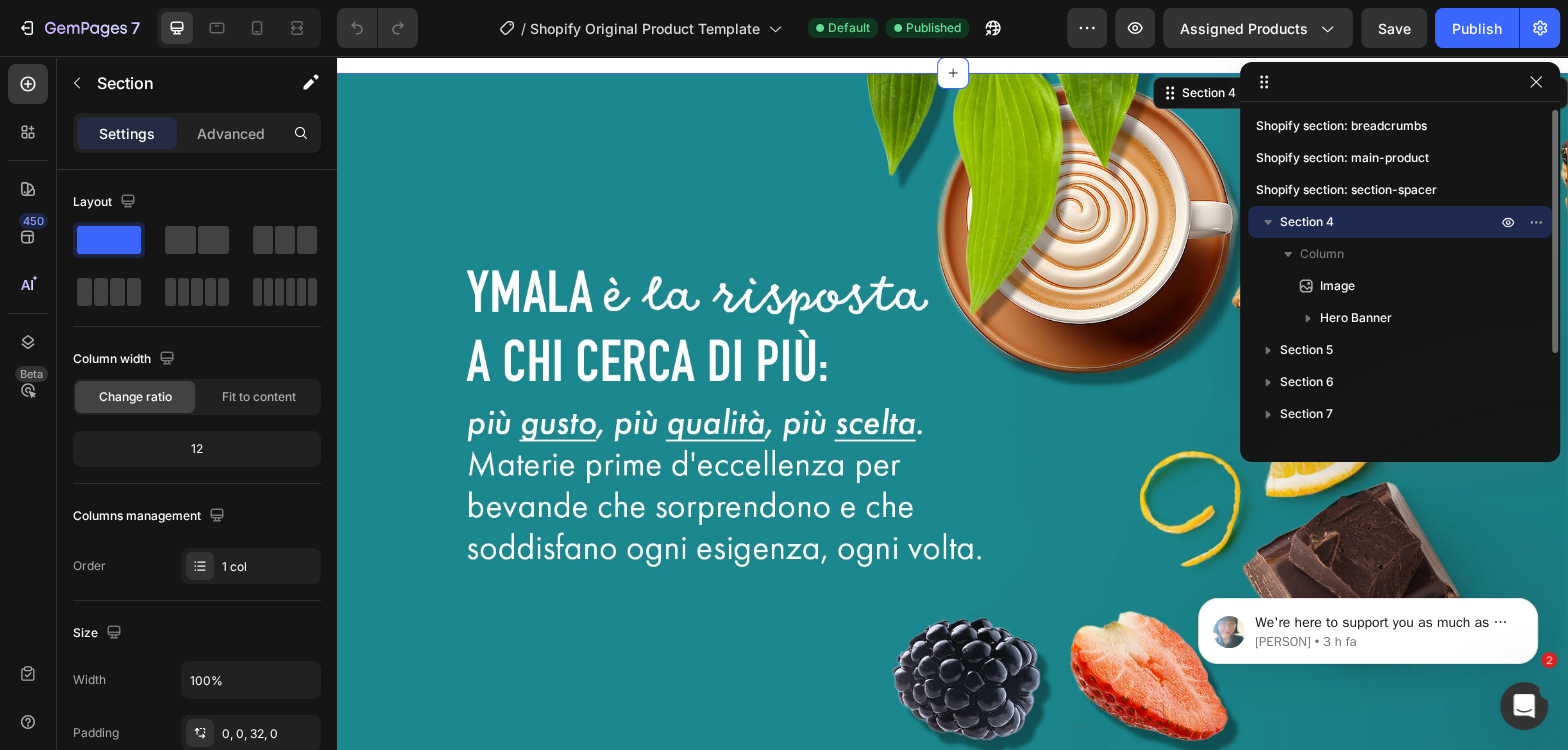 scroll, scrollTop: 285, scrollLeft: 0, axis: vertical 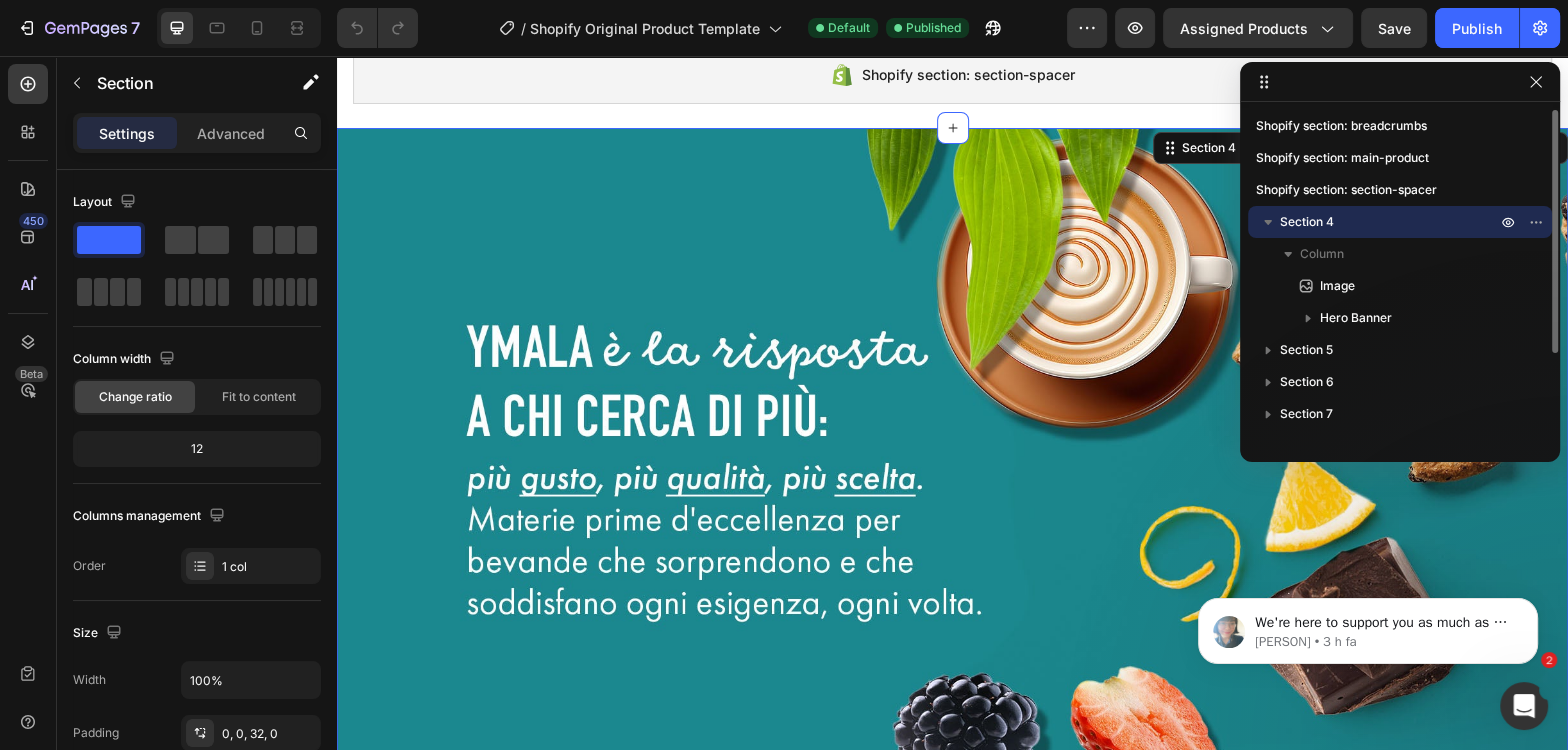 click on "Section 4" at bounding box center [1307, 222] 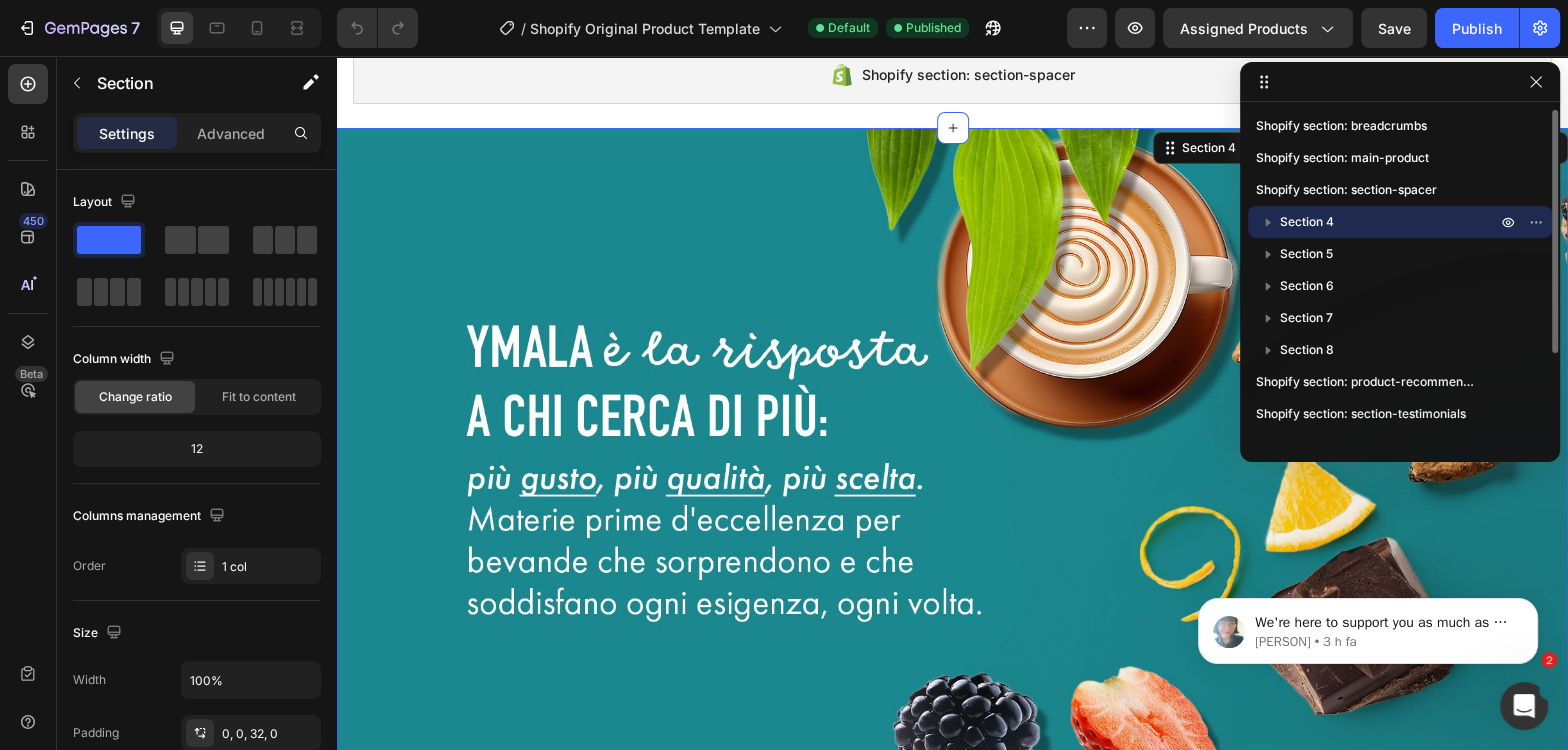 click on "Section 4" at bounding box center [1307, 222] 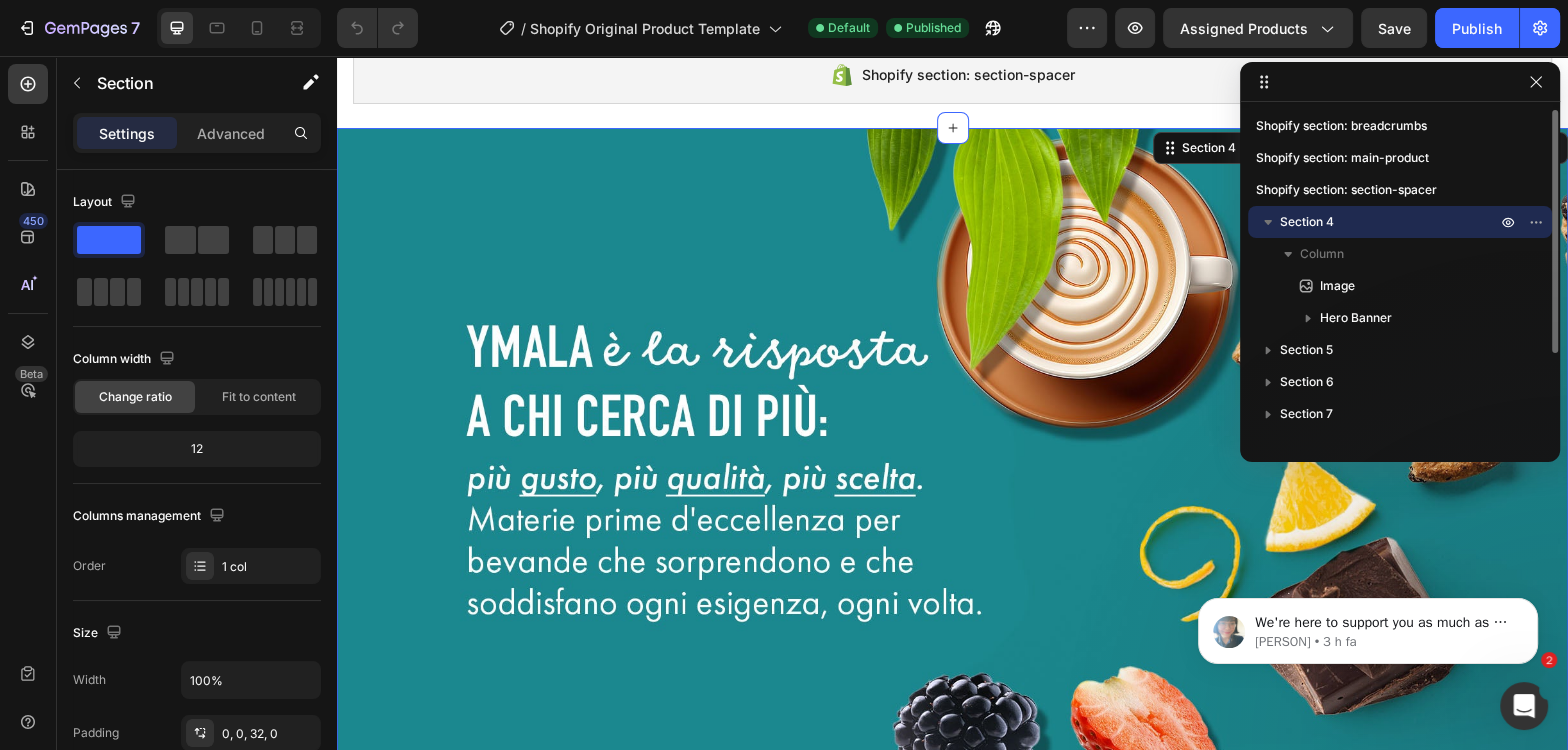 click on "Section 4" at bounding box center [1307, 222] 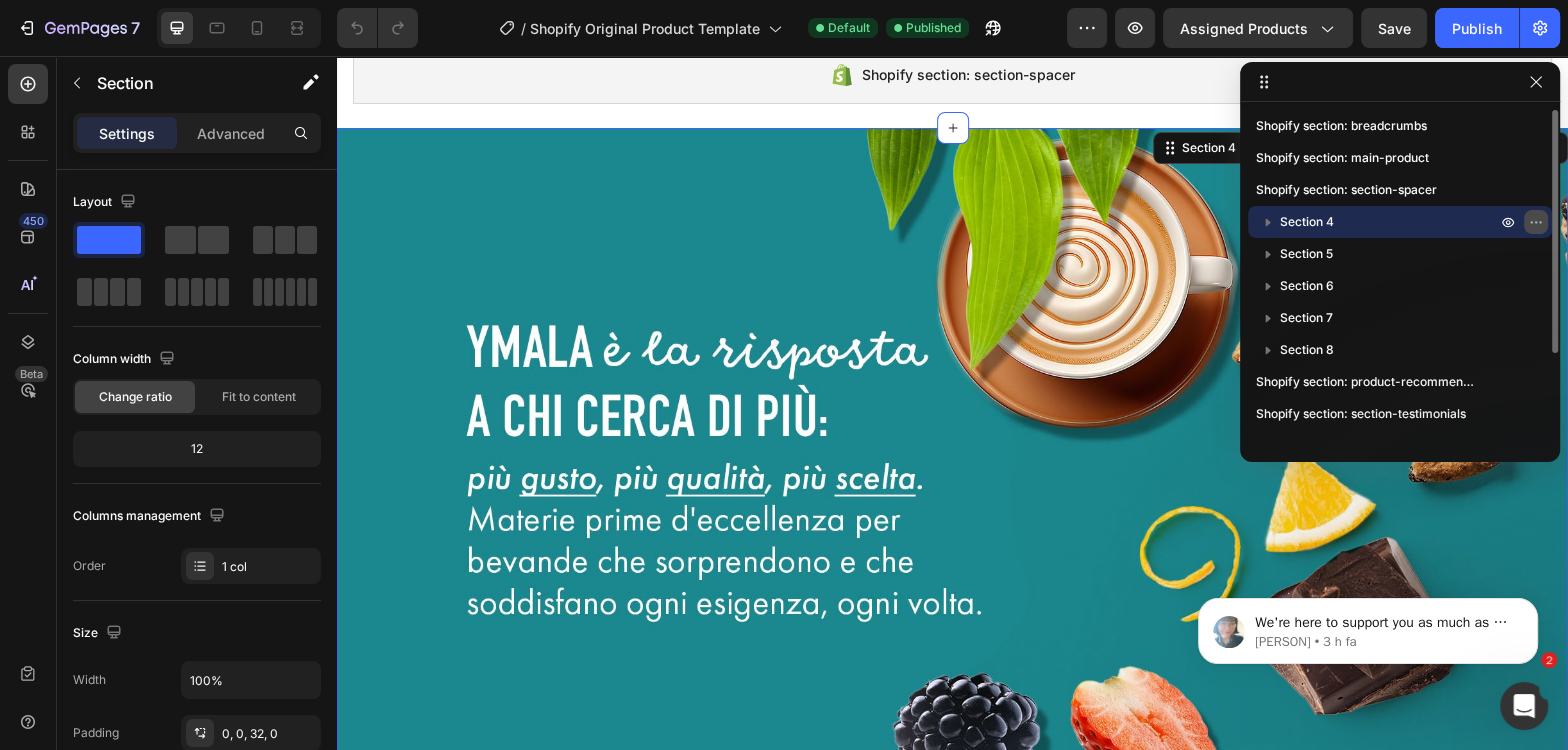 click 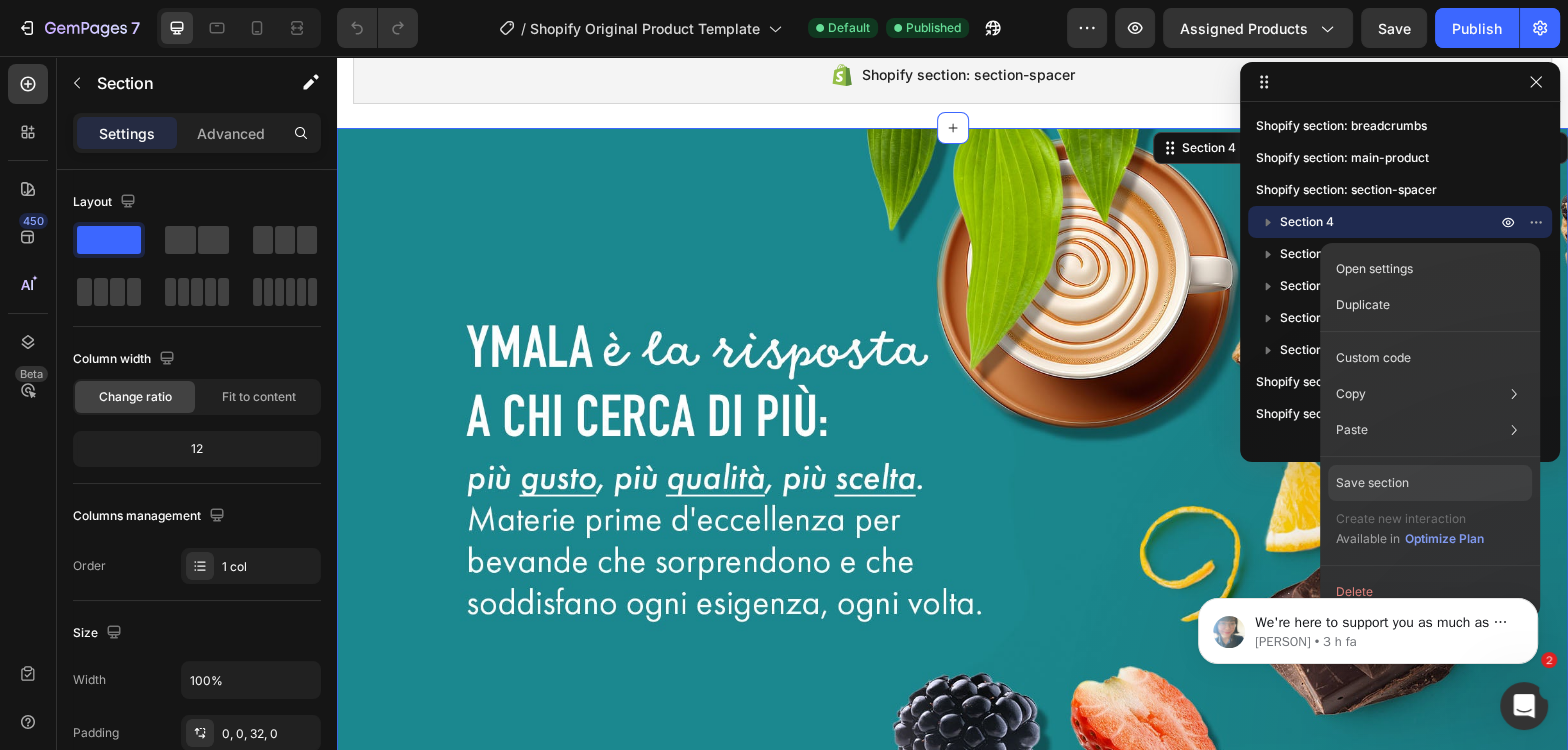 click on "Save section" at bounding box center [1372, 483] 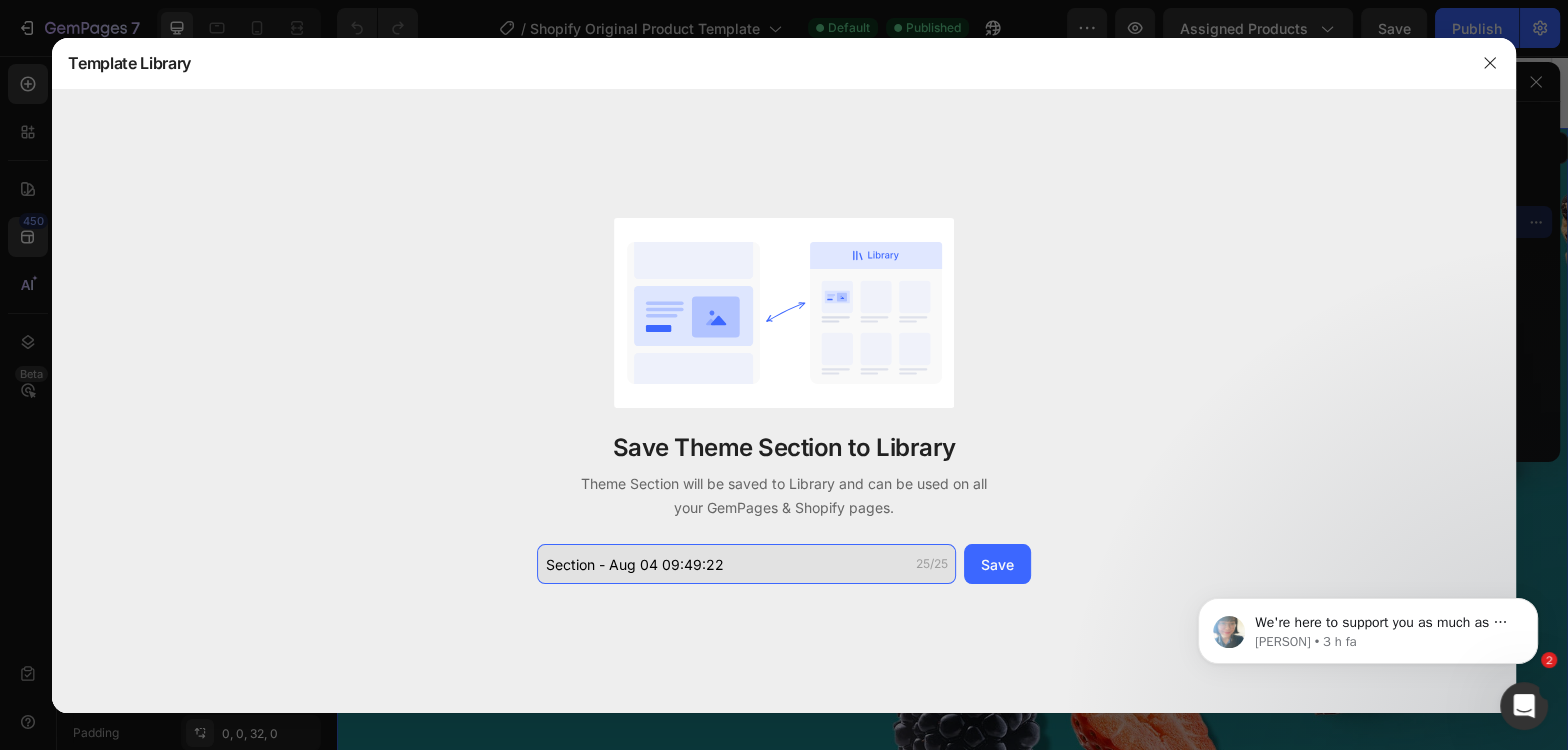 click on "Section - Aug 04 09:49:22" 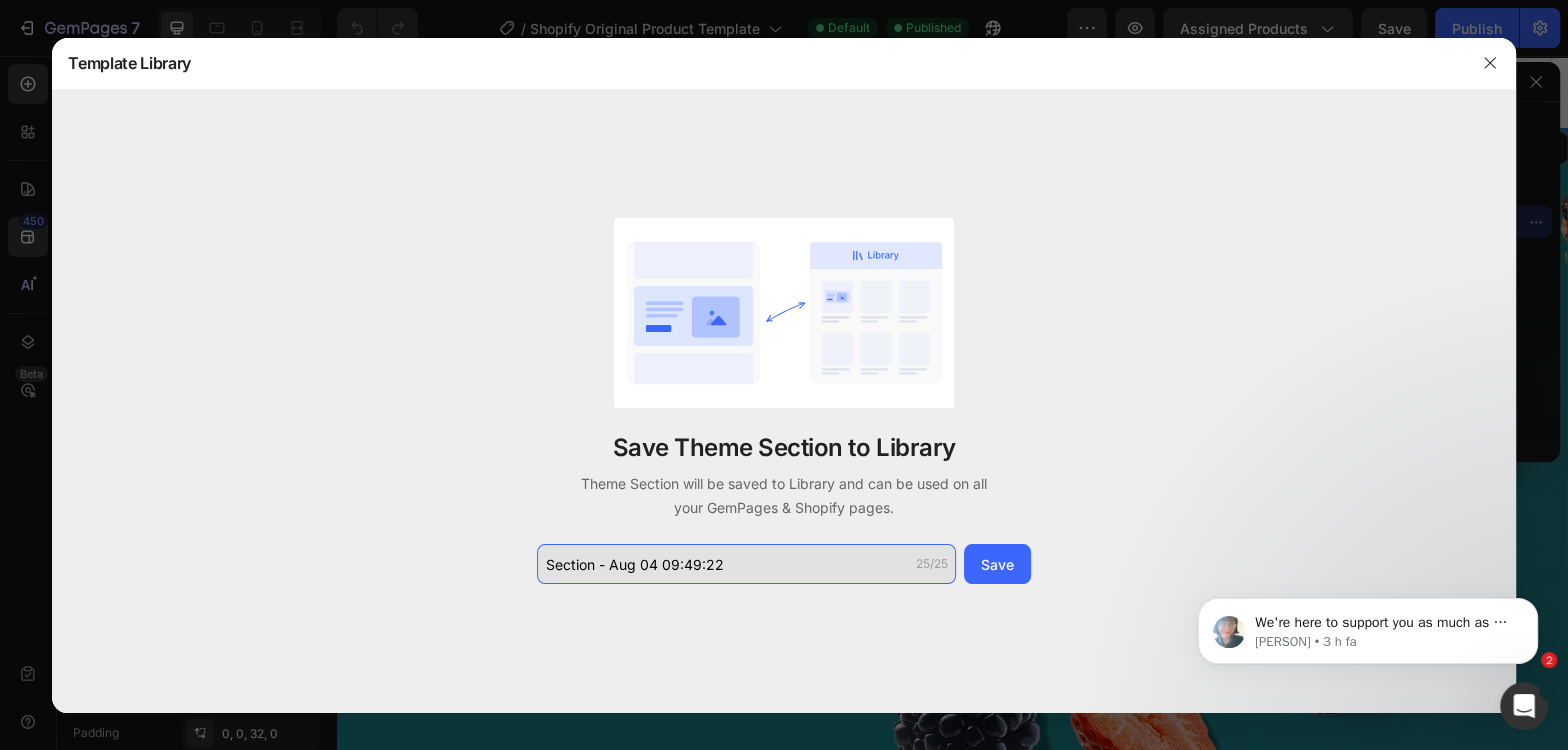 type on "d" 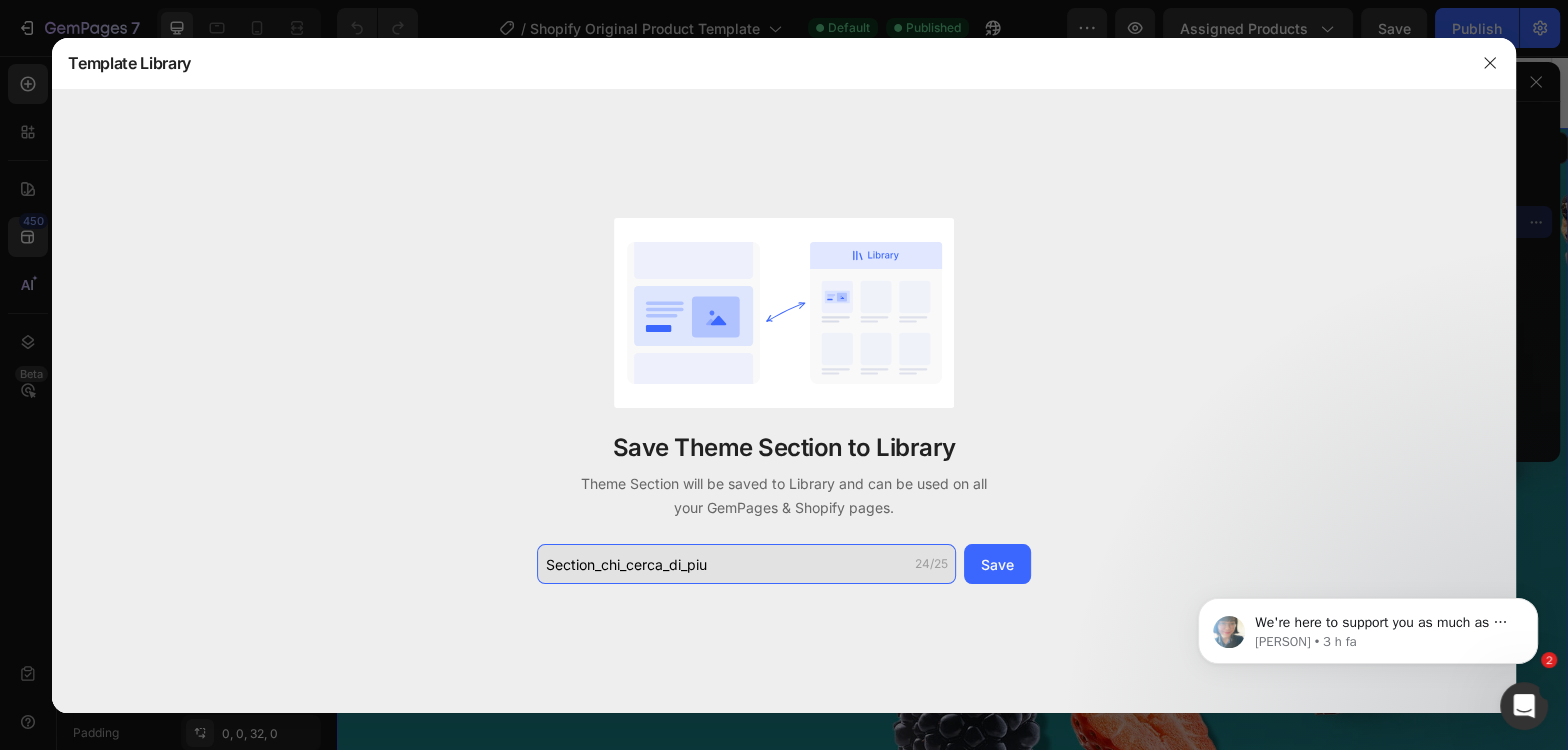 type on "Section_chi_cerca_di_piu" 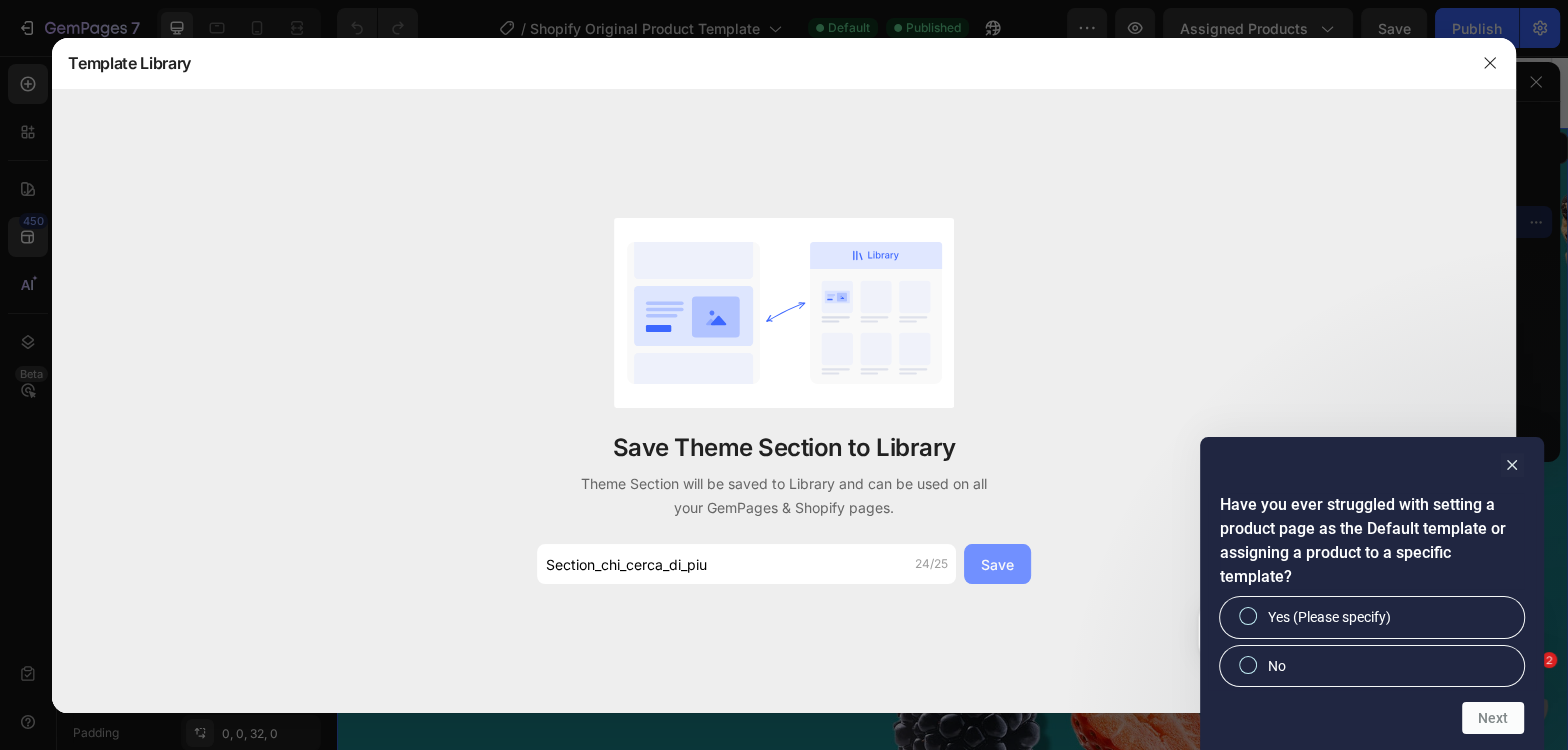 click on "Save" at bounding box center (997, 564) 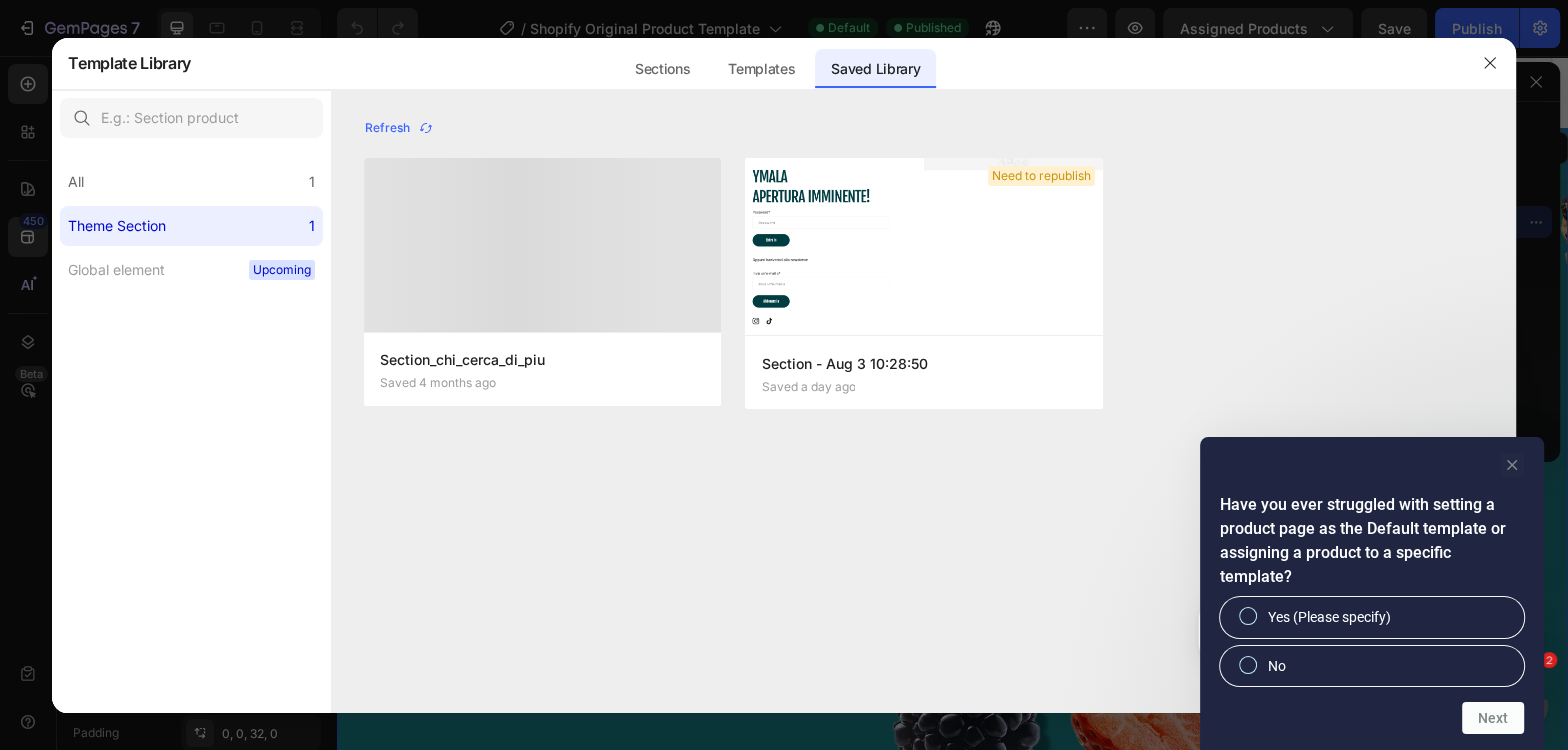 click 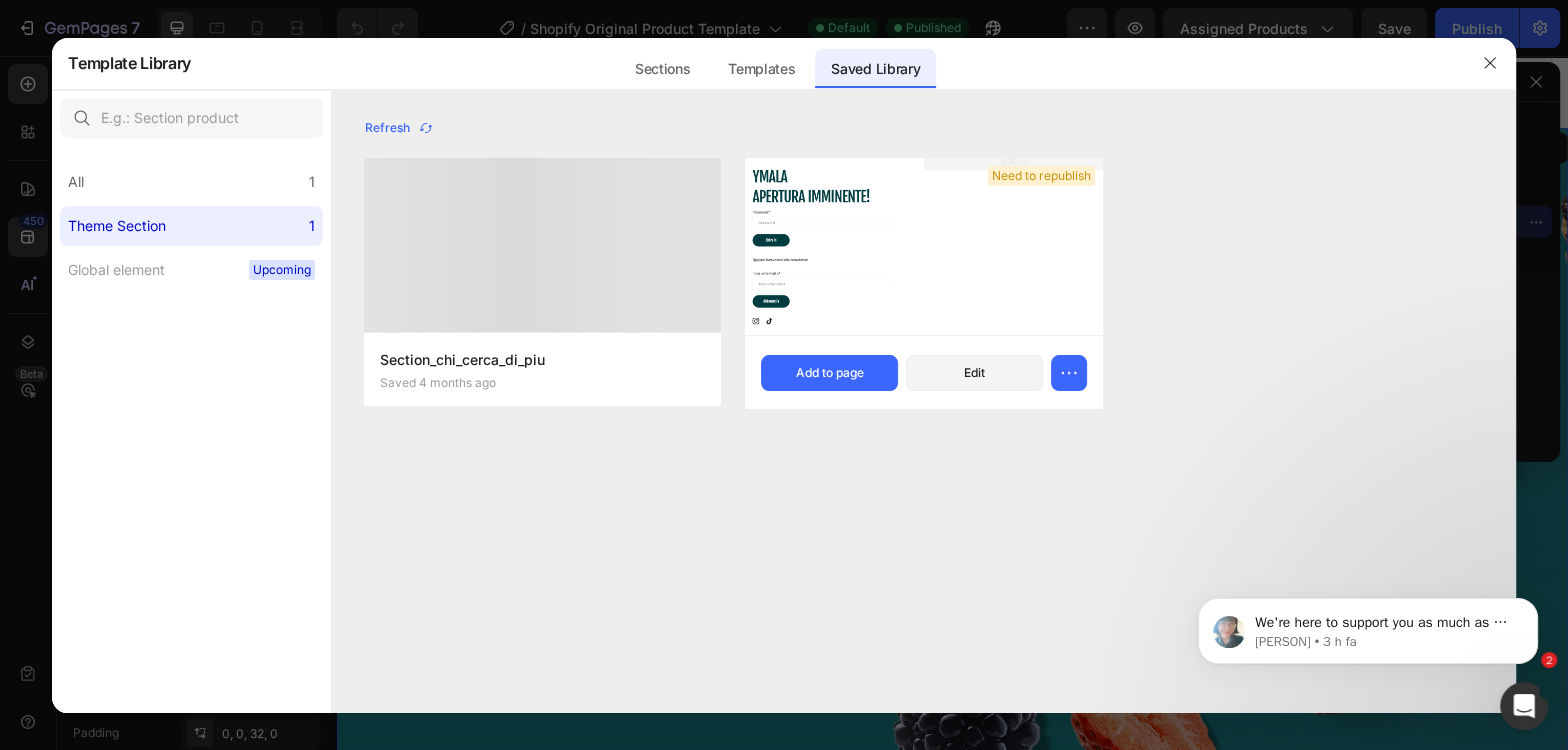 click on "Section - Aug 3 10:28:50 Saved a day ago Add to page Edit" at bounding box center [923, 372] 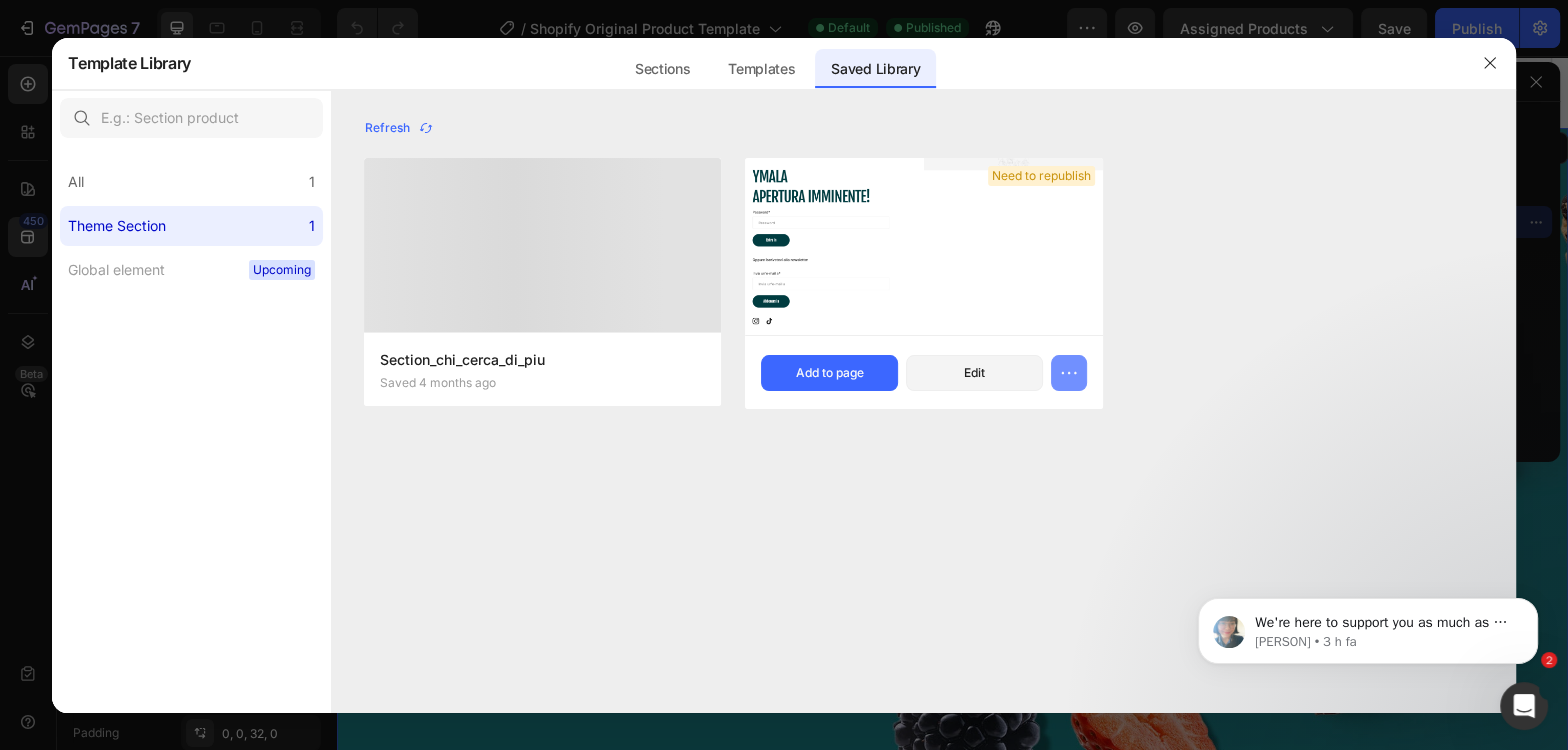click 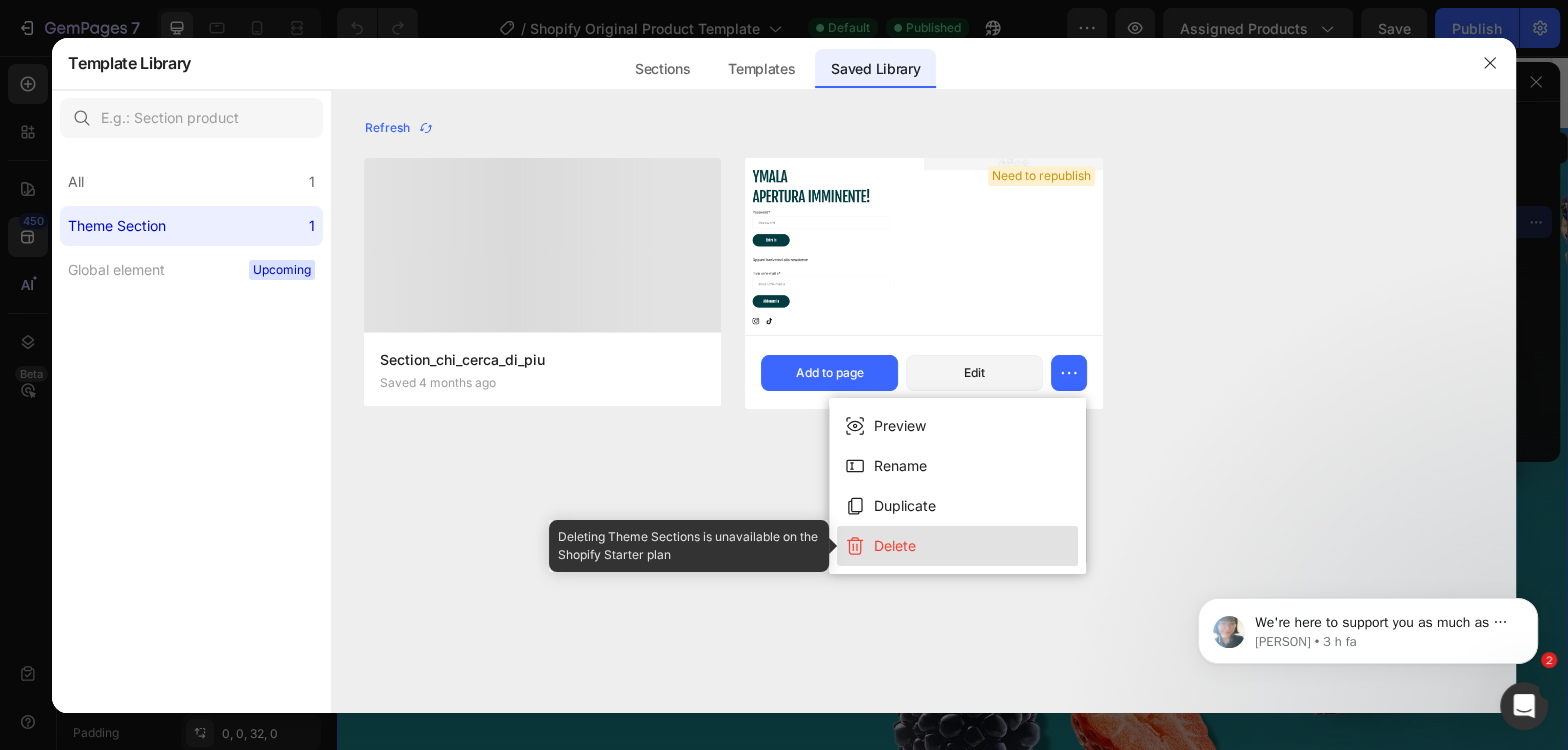 click on "Delete" 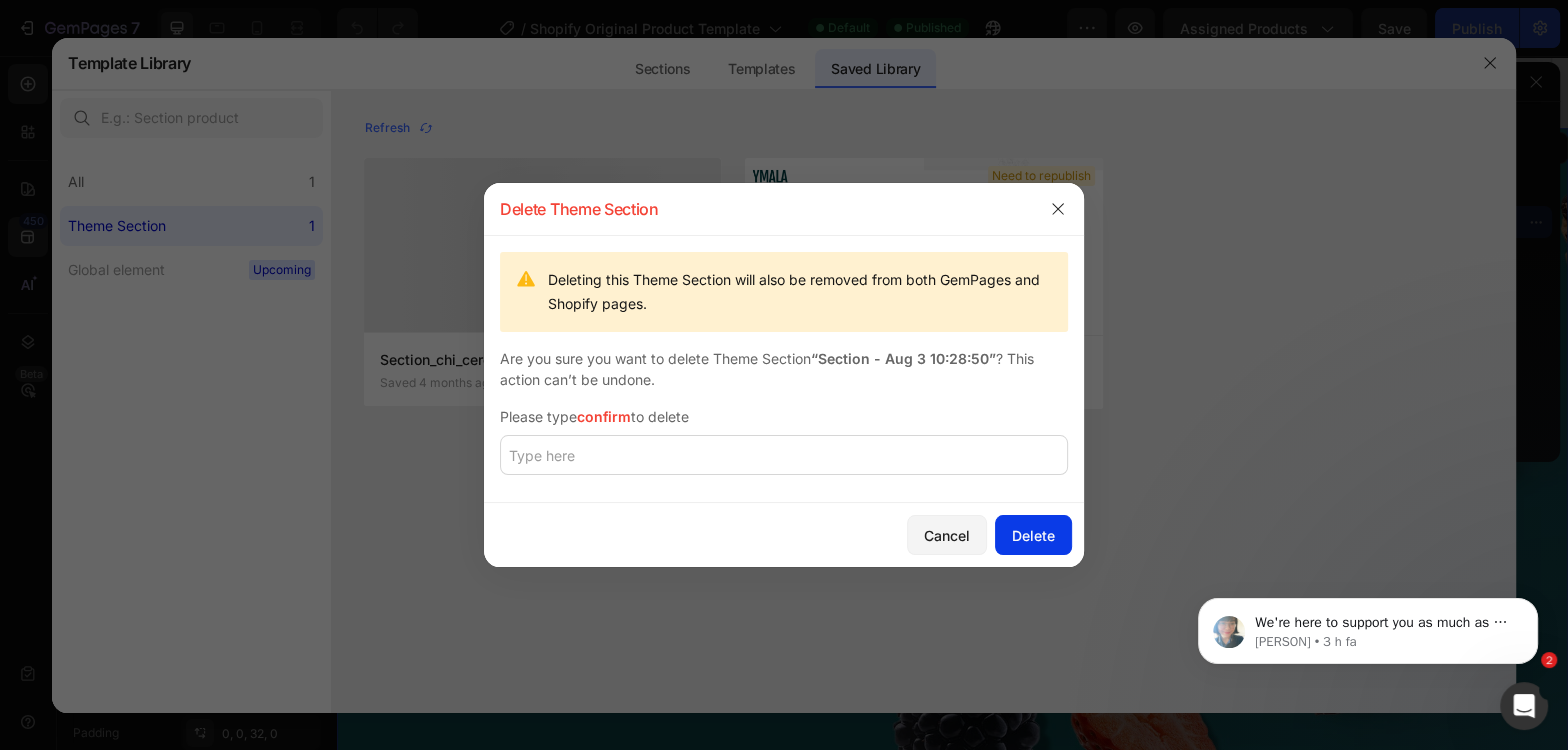 click on "Delete" at bounding box center (1033, 535) 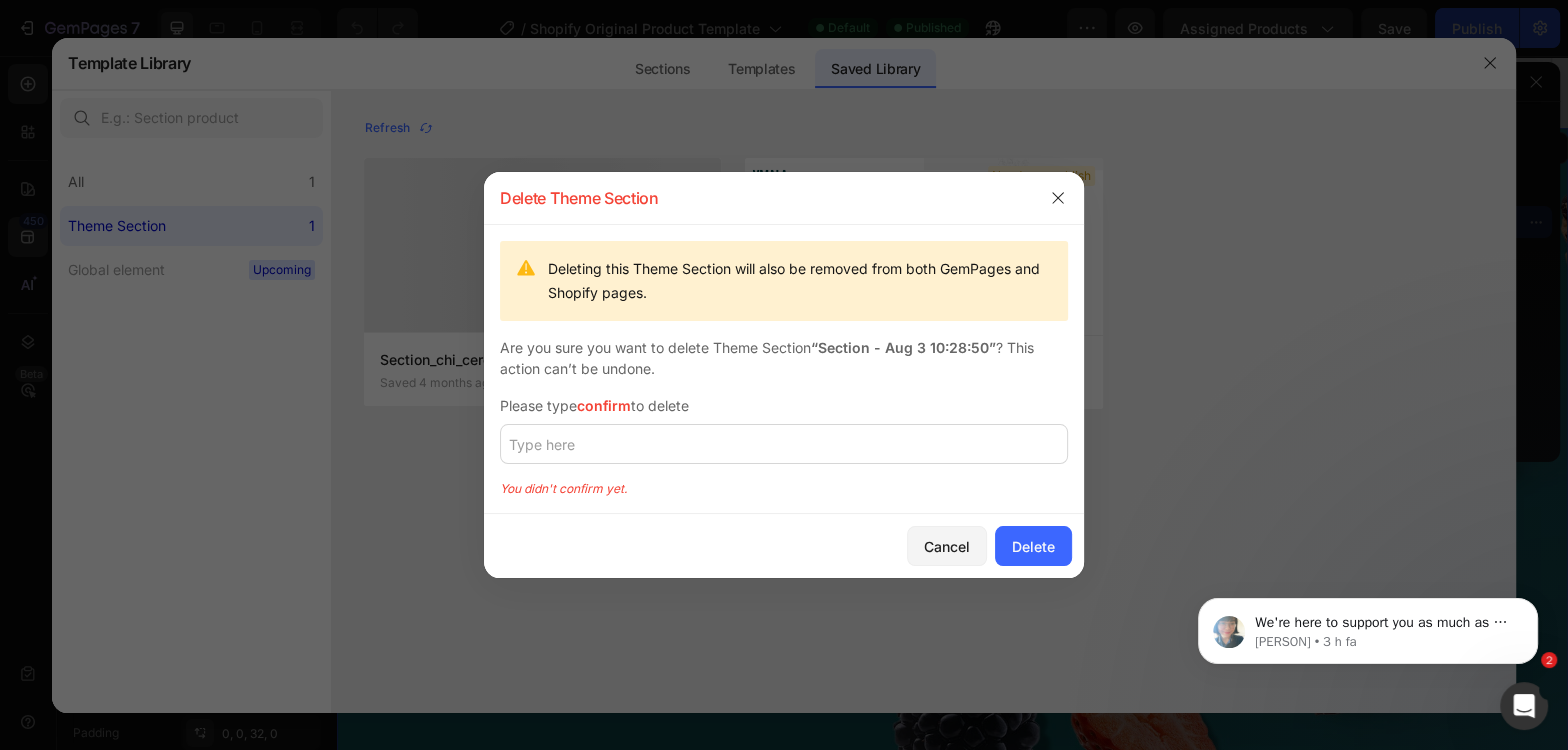 click 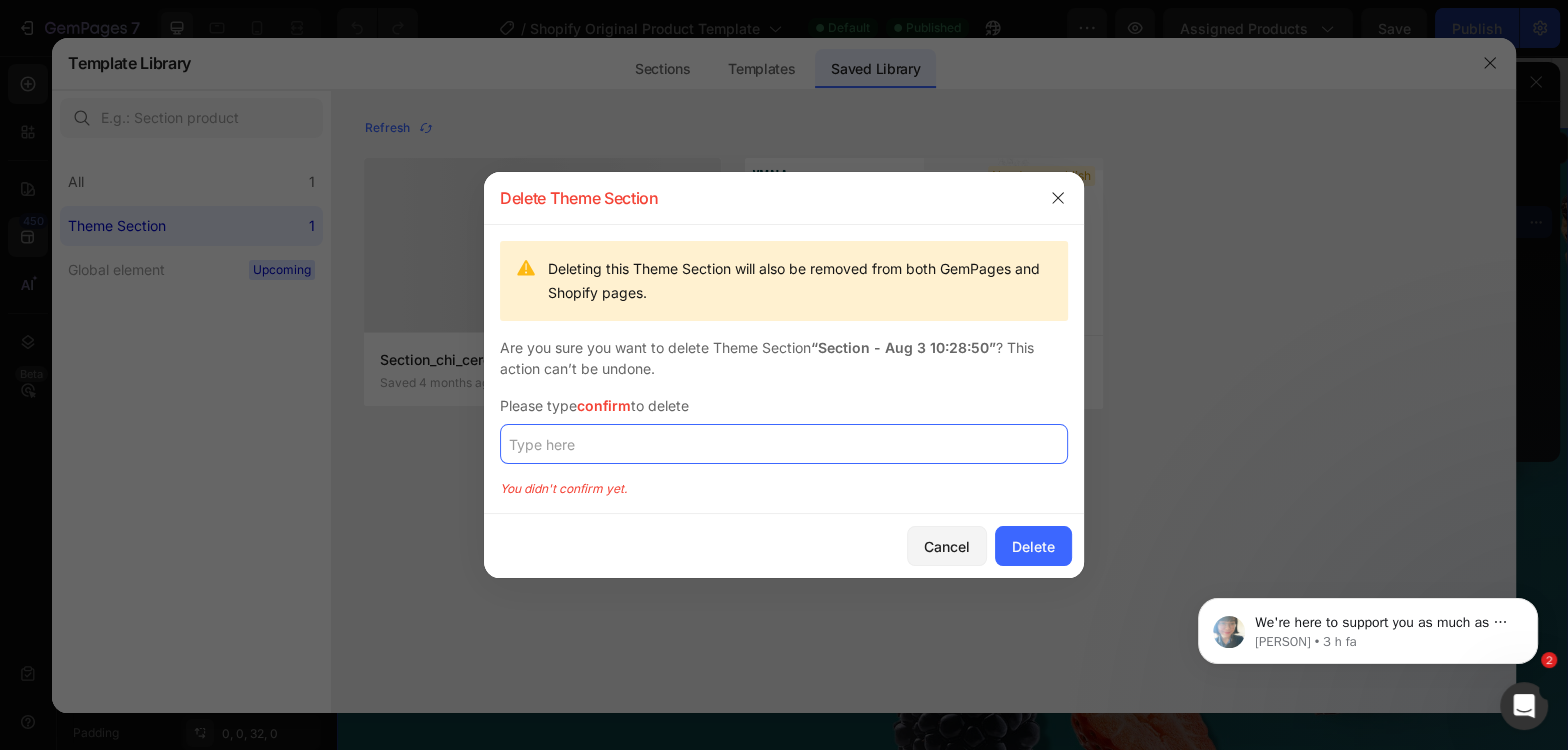 click 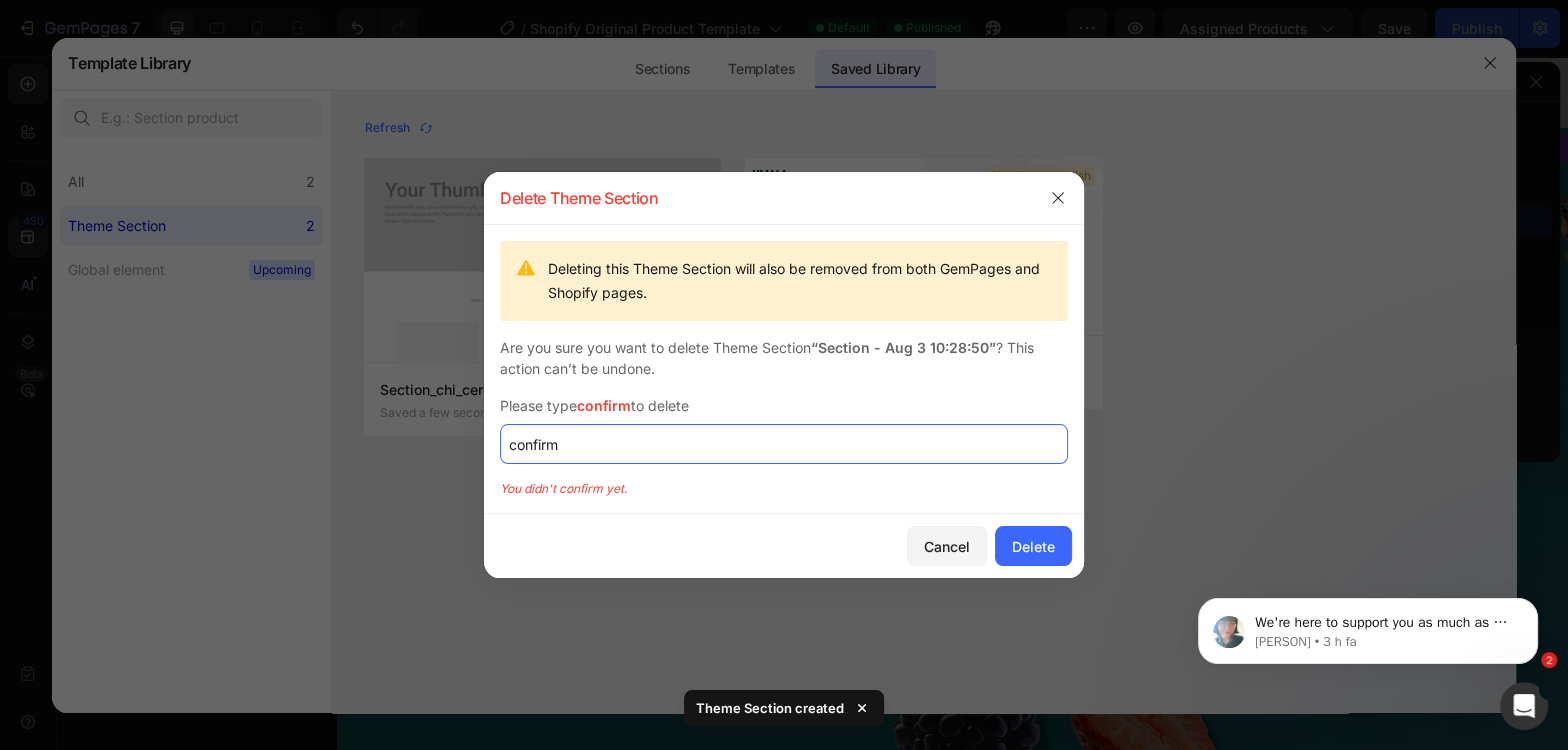 type on "confirm" 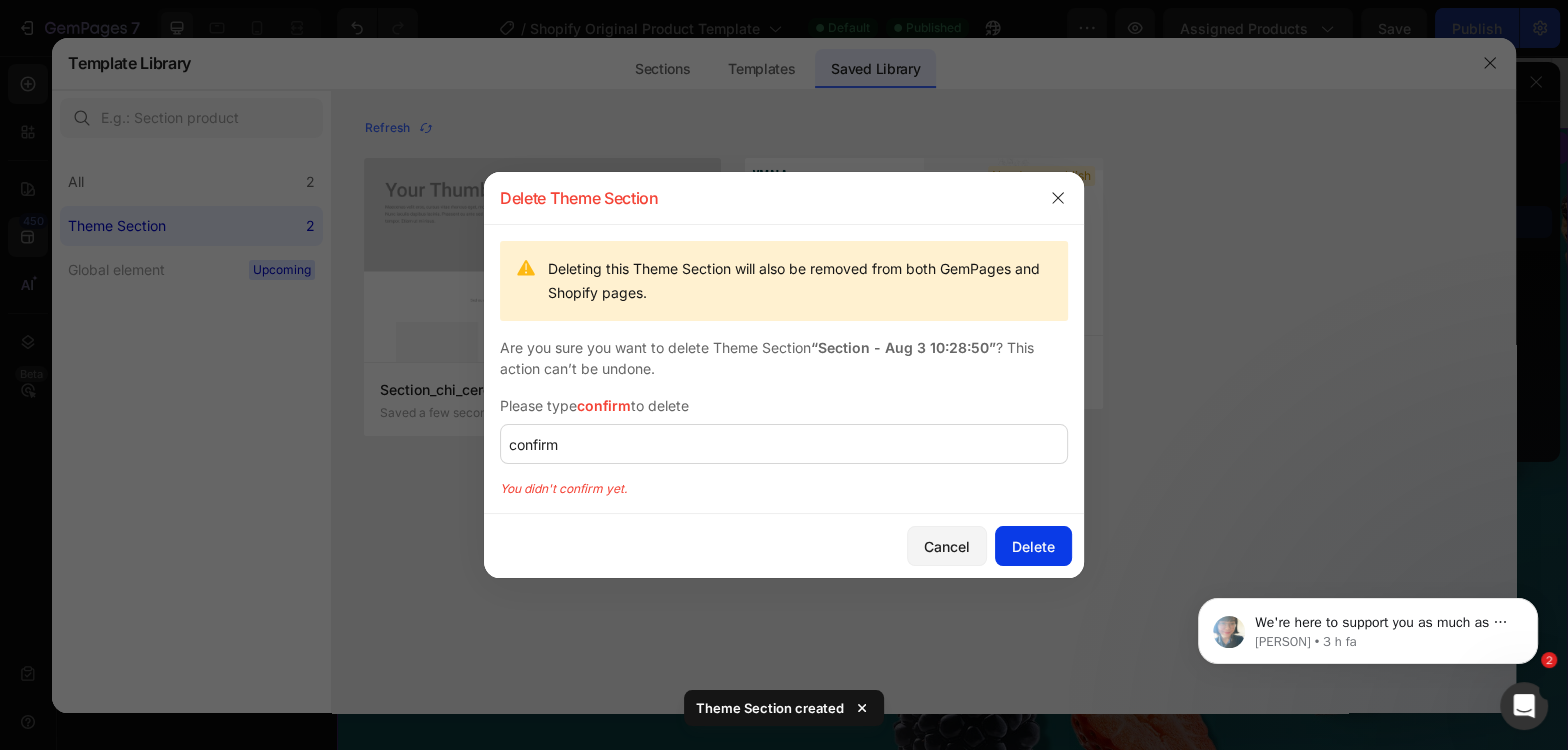 click on "Delete" at bounding box center (1033, 546) 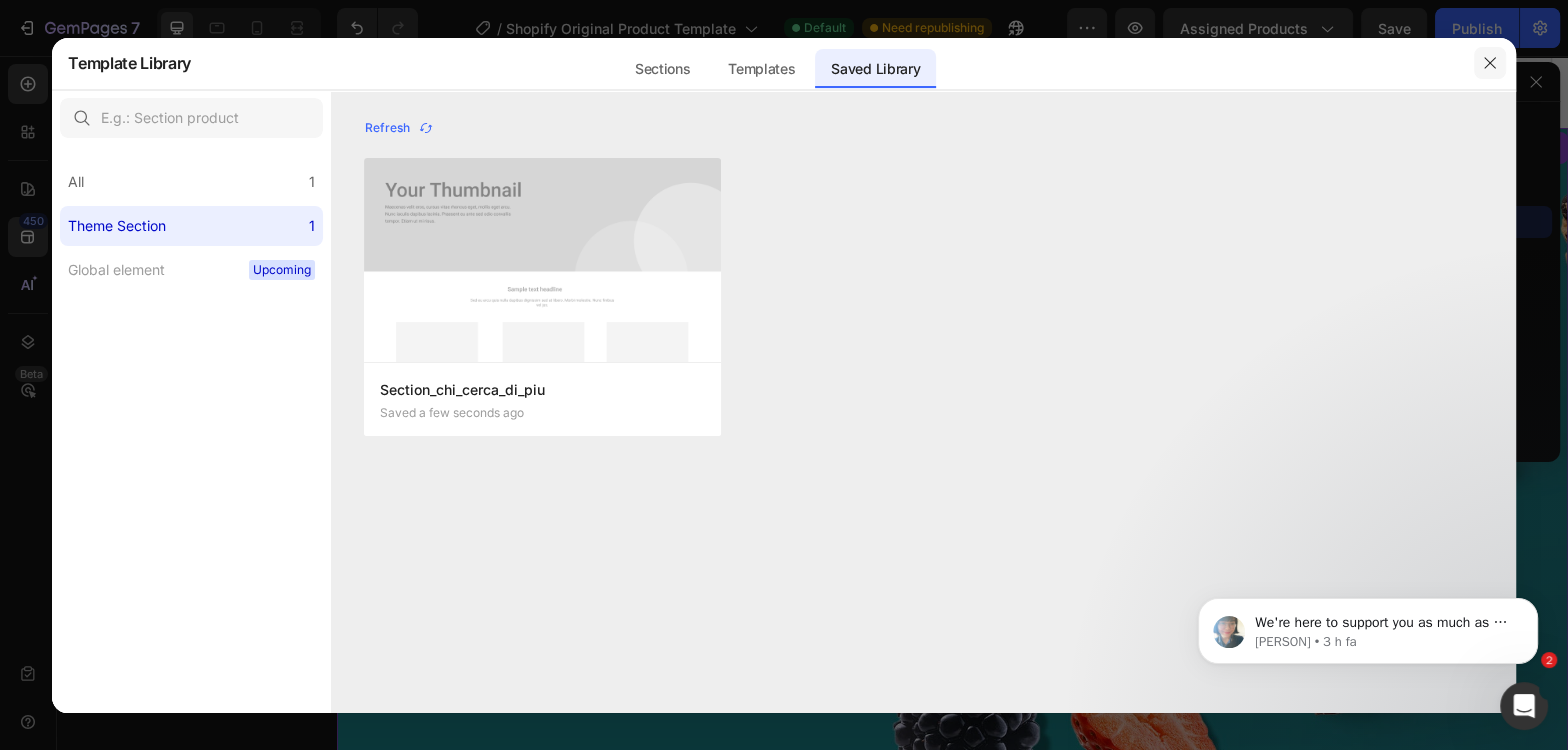 click 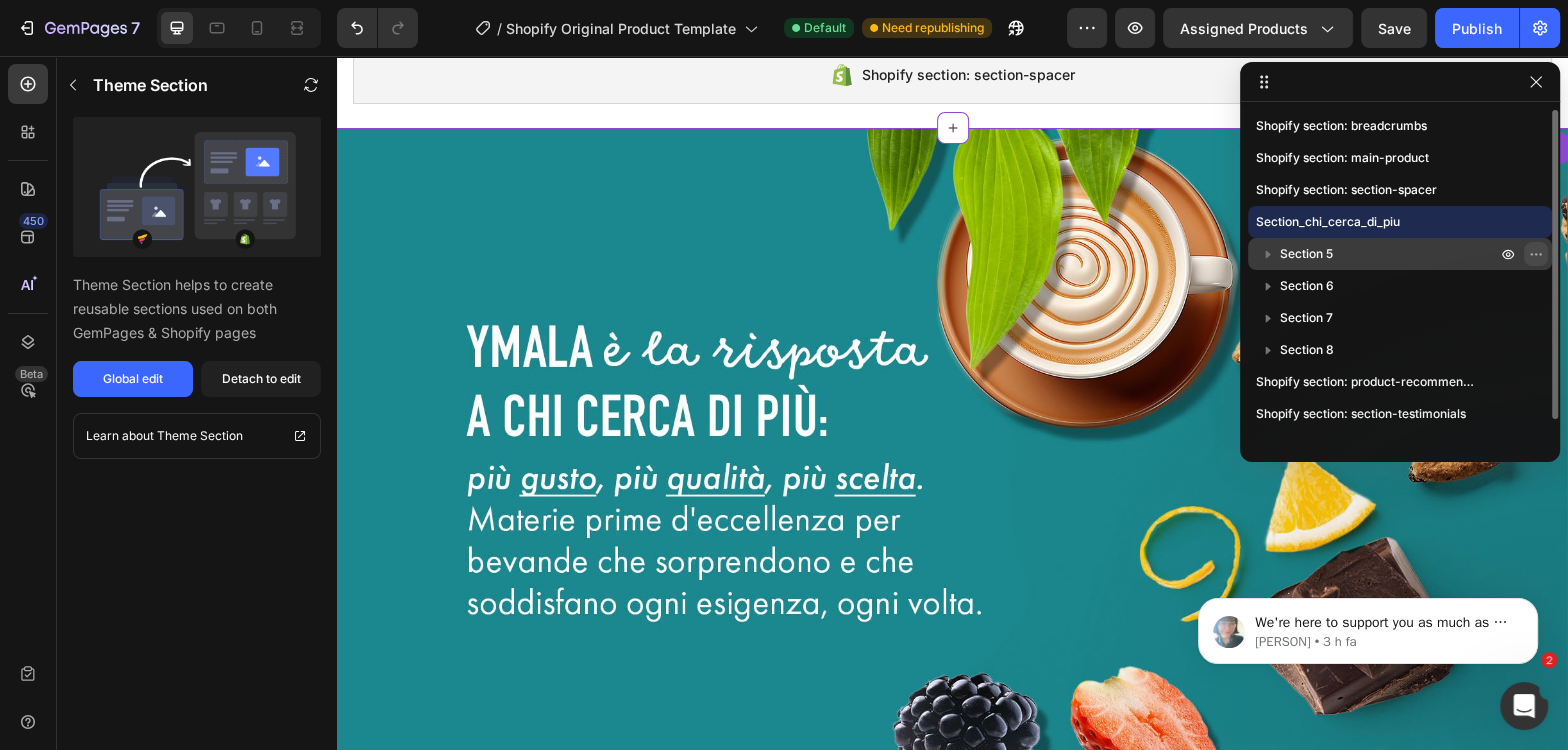 click 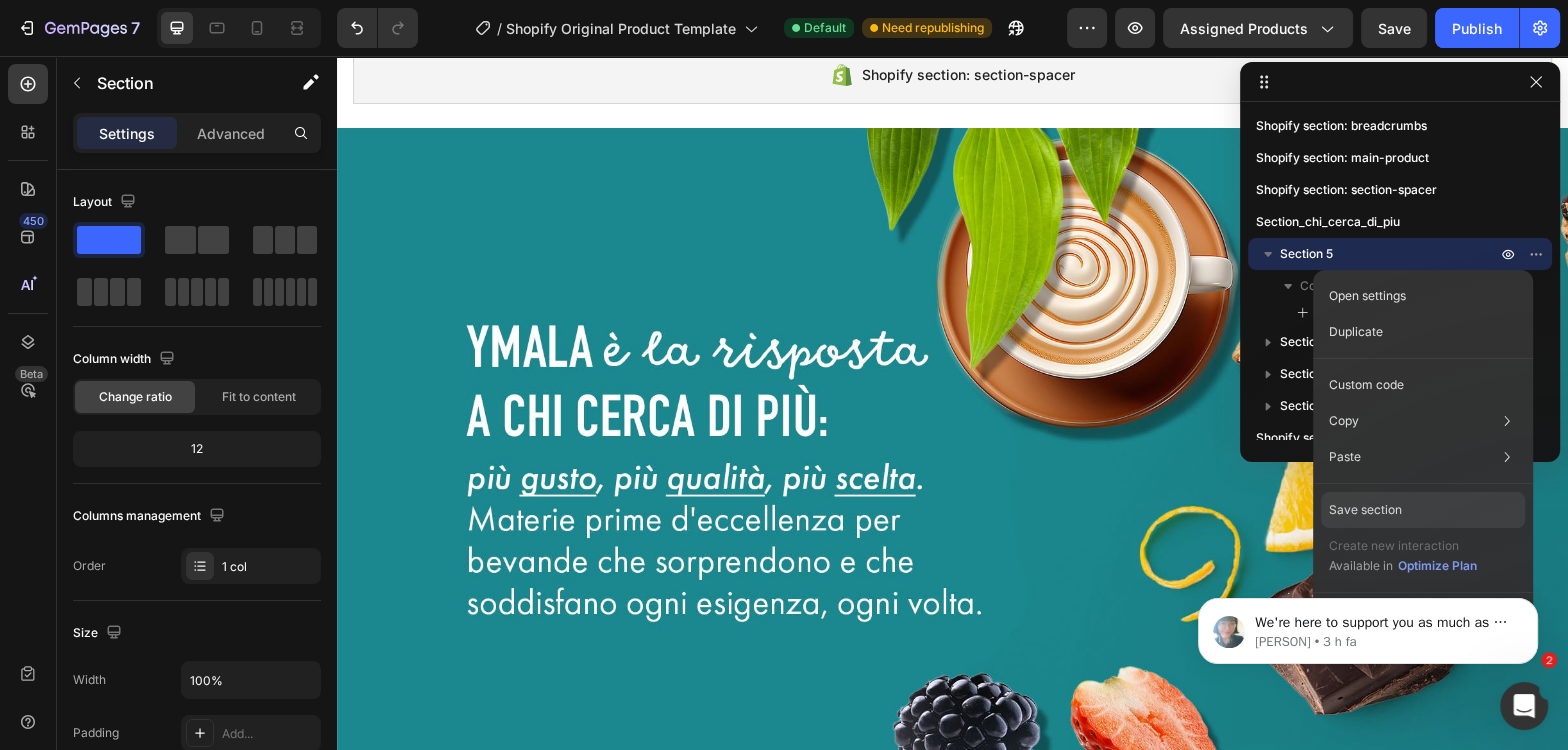 click on "Save section" at bounding box center (1365, 510) 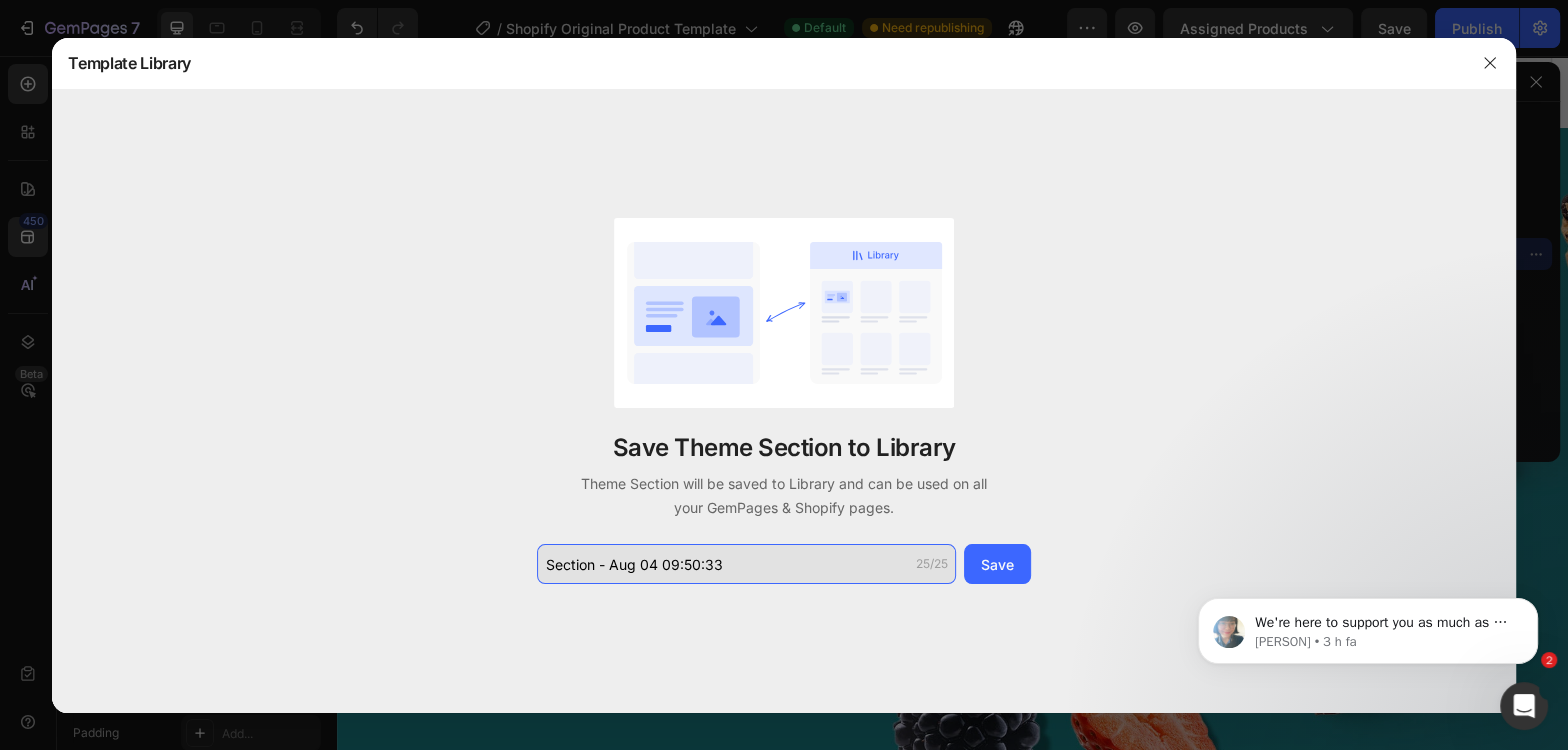 click on "Section - Aug 04 09:50:33" 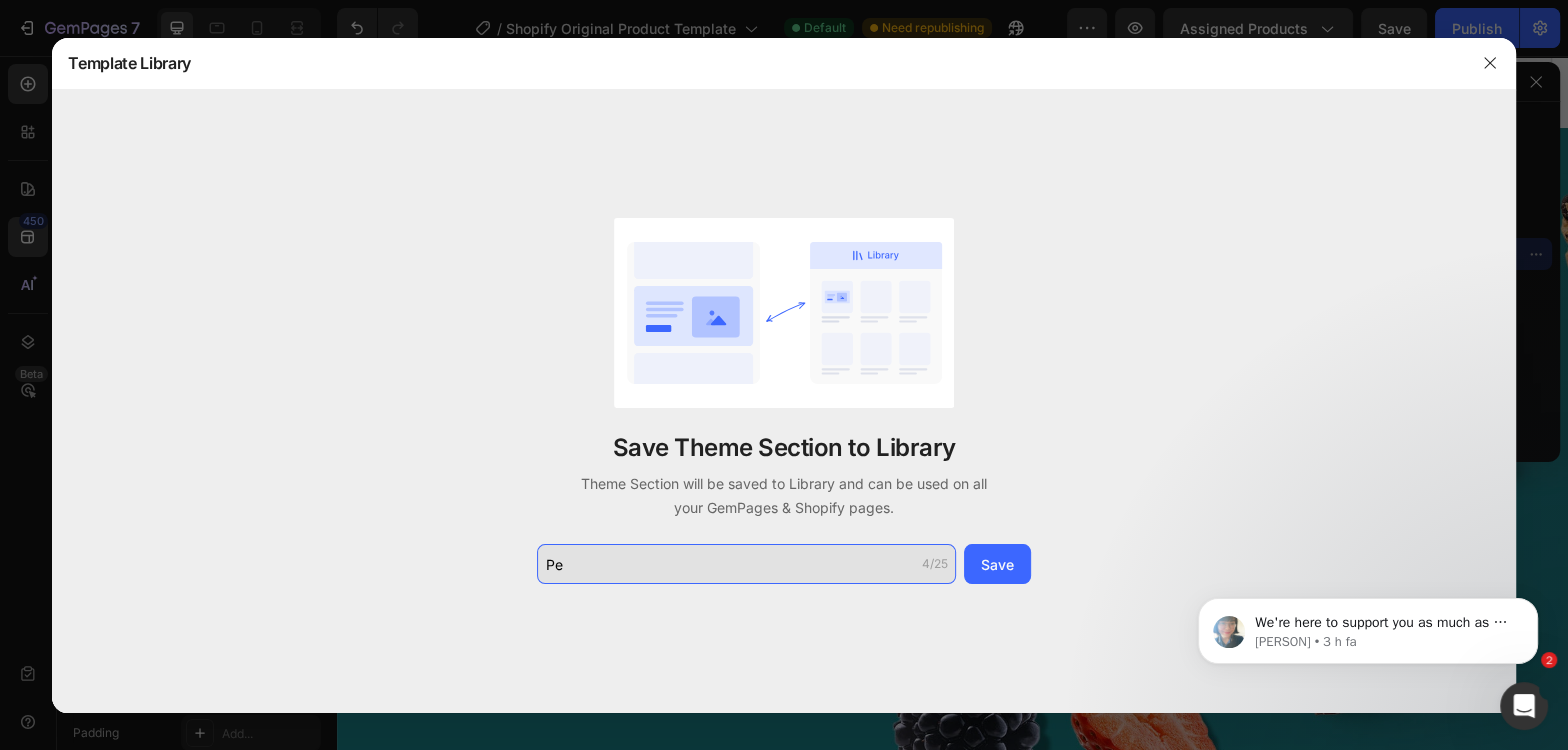 type on "P" 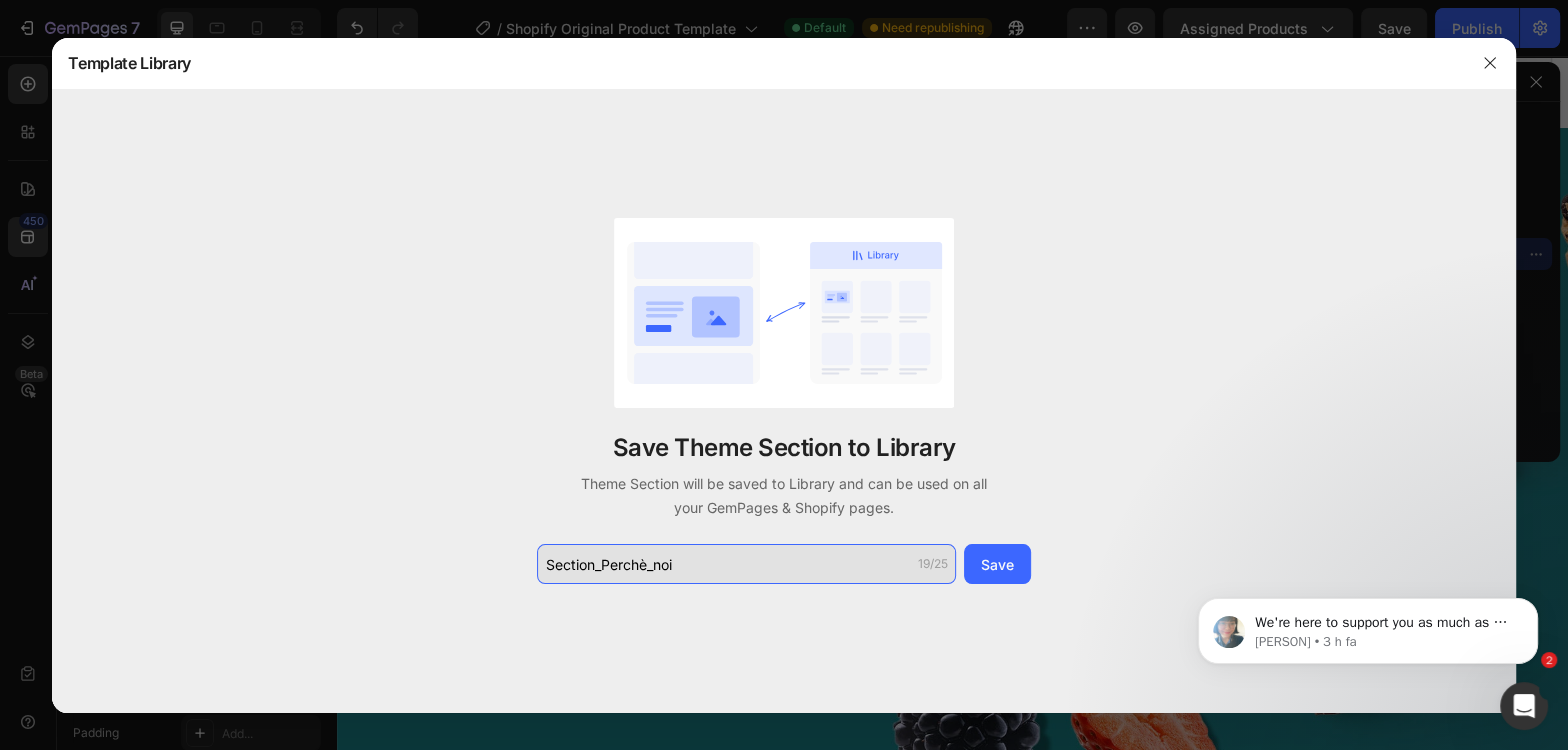 click on "Section_Perchè_noi" 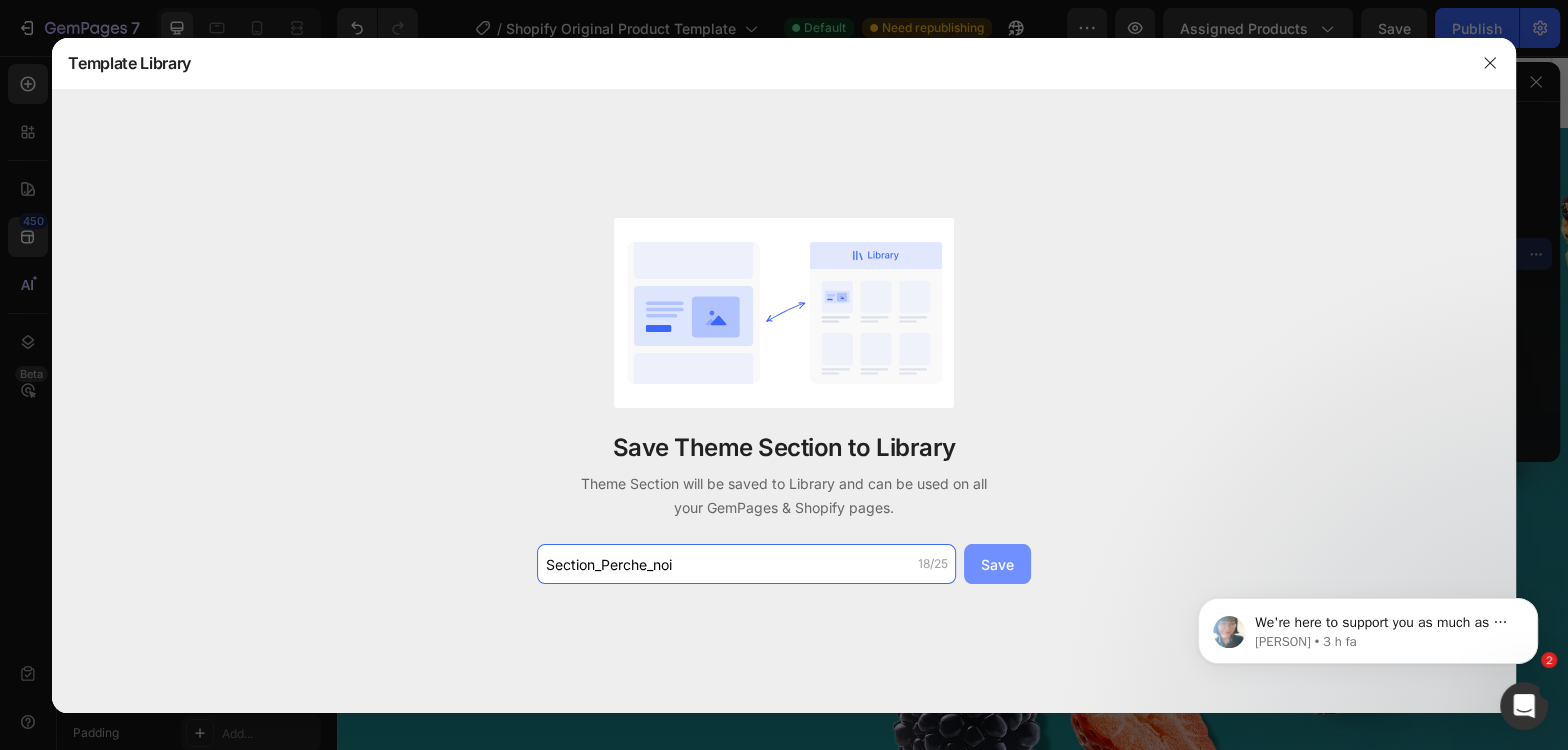 type on "Section_Perche_noi" 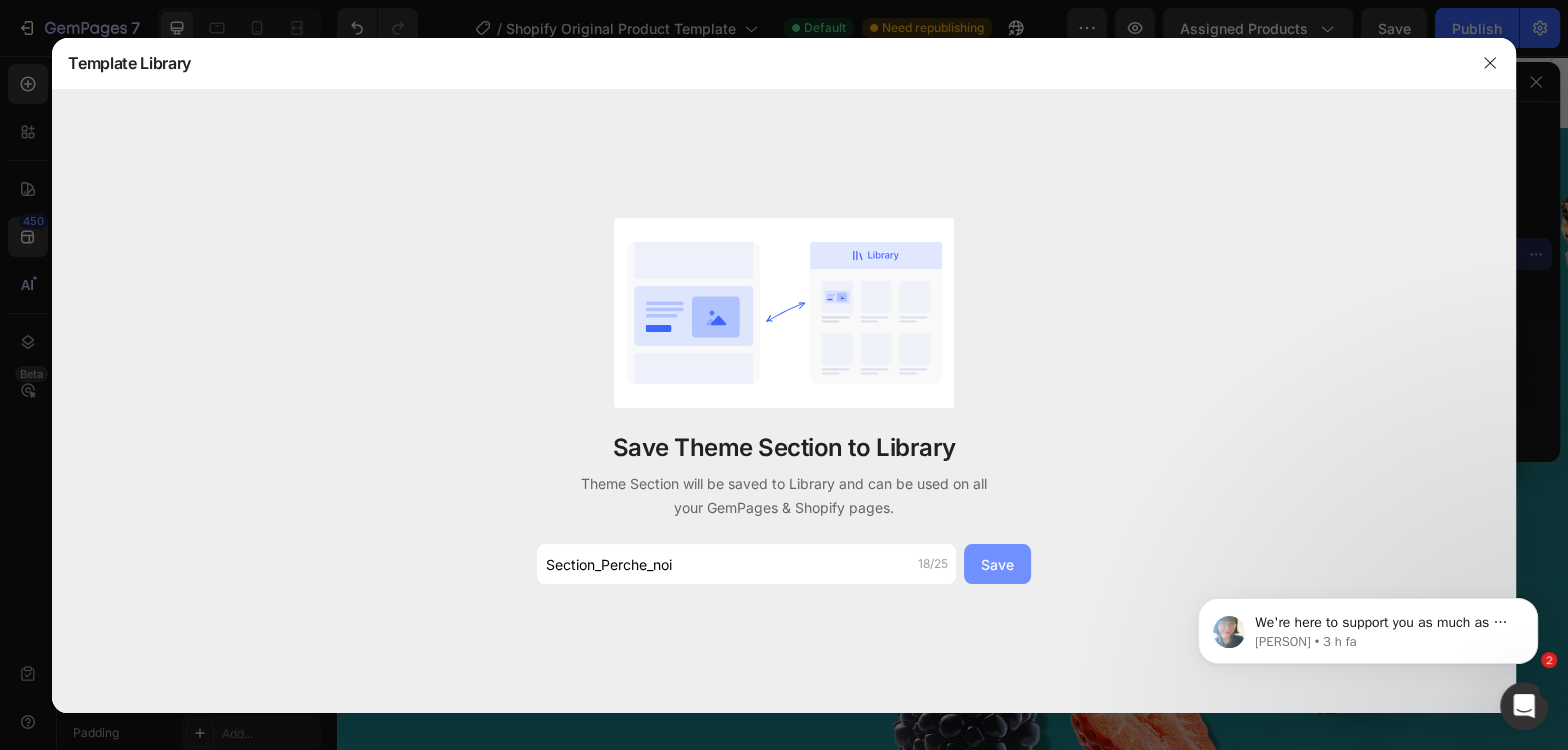 click on "Save" at bounding box center [997, 564] 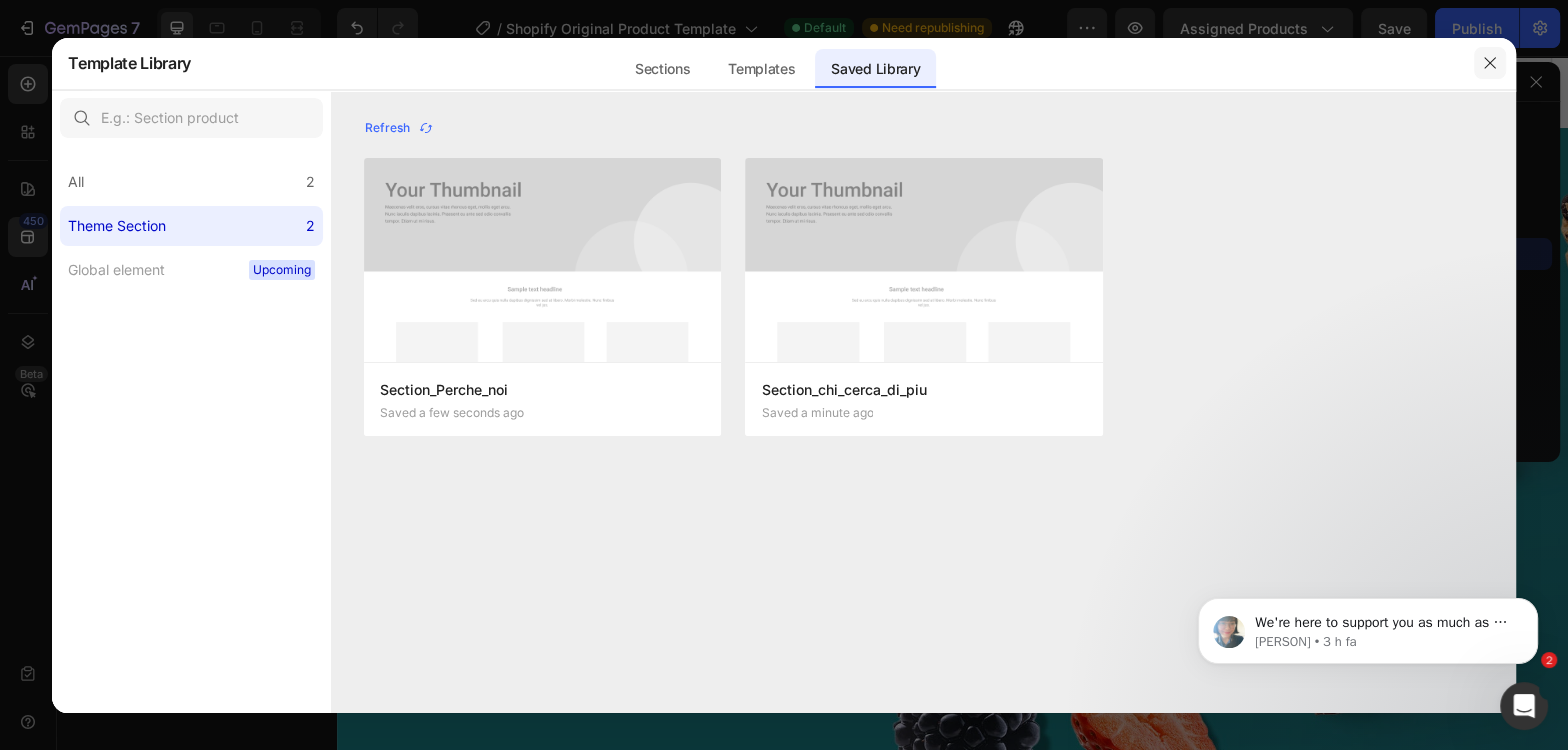 click 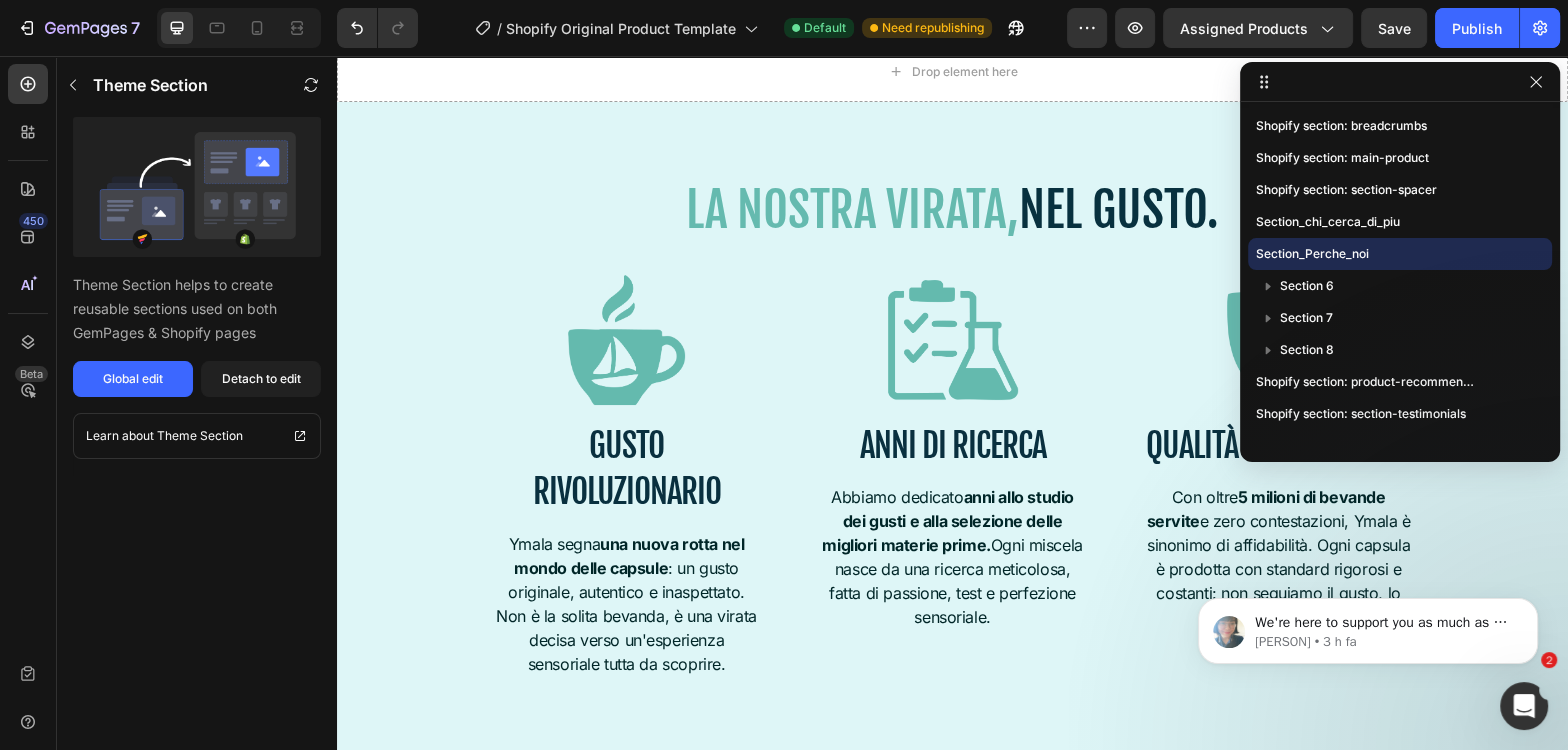 scroll, scrollTop: 1837, scrollLeft: 0, axis: vertical 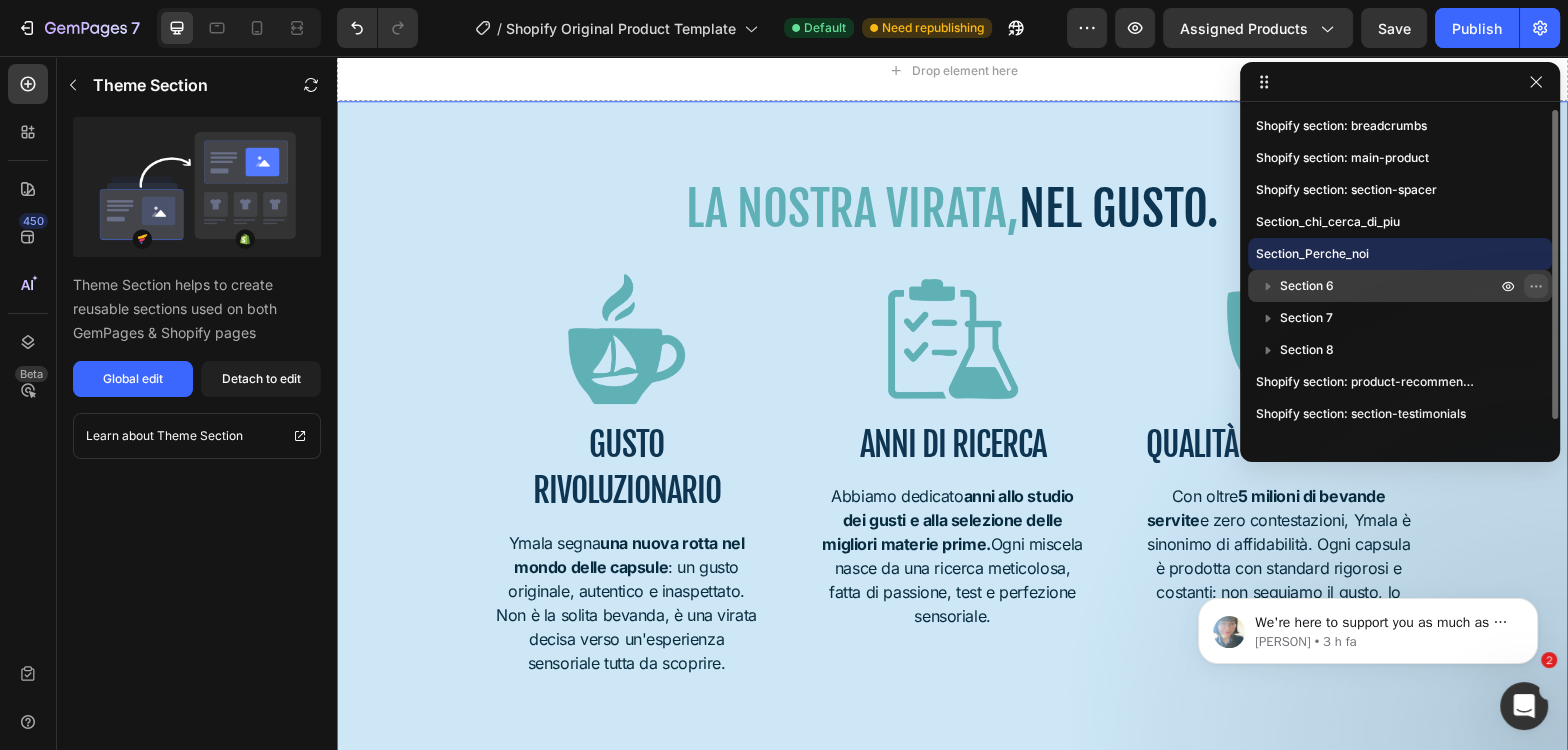 click 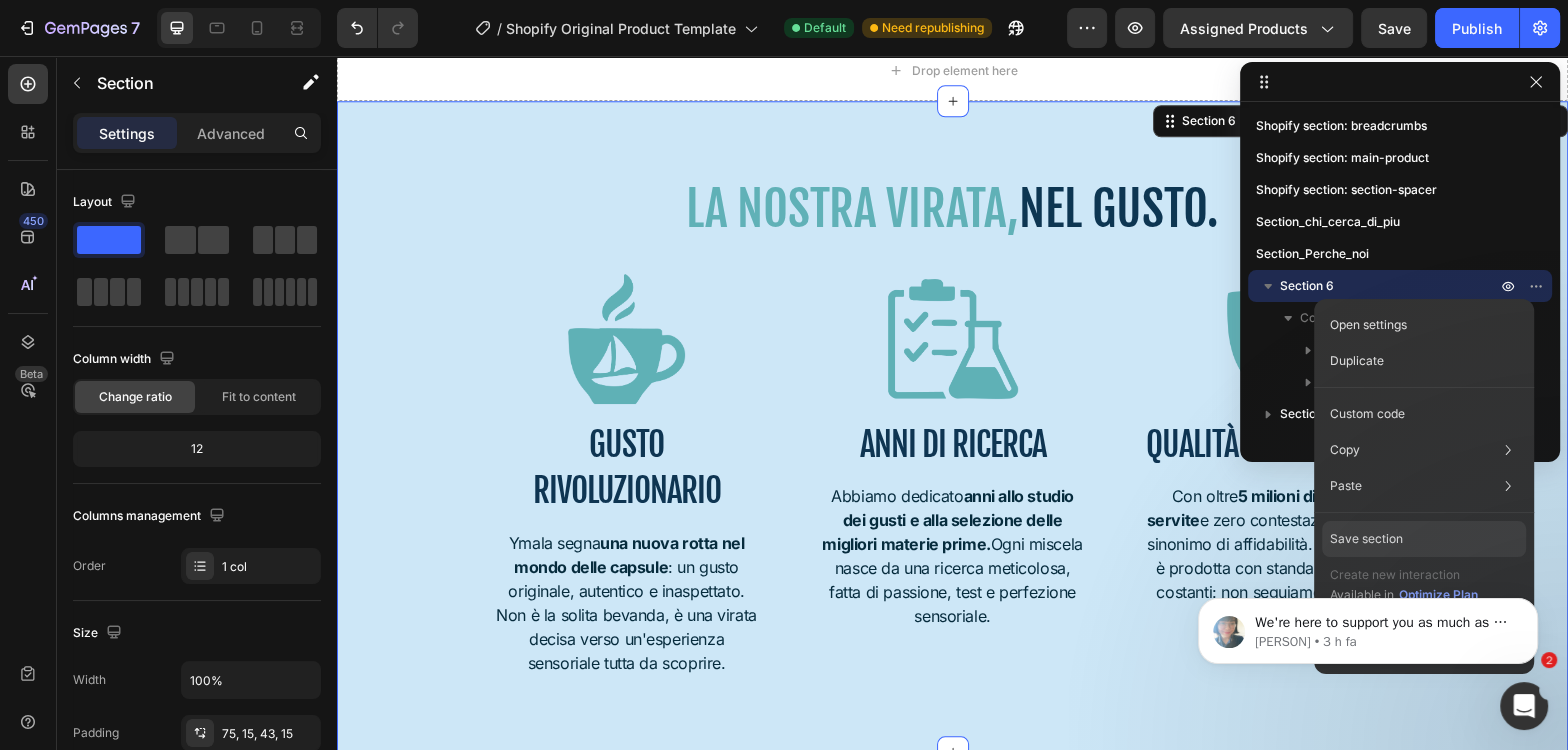 click on "Save section" at bounding box center (1366, 539) 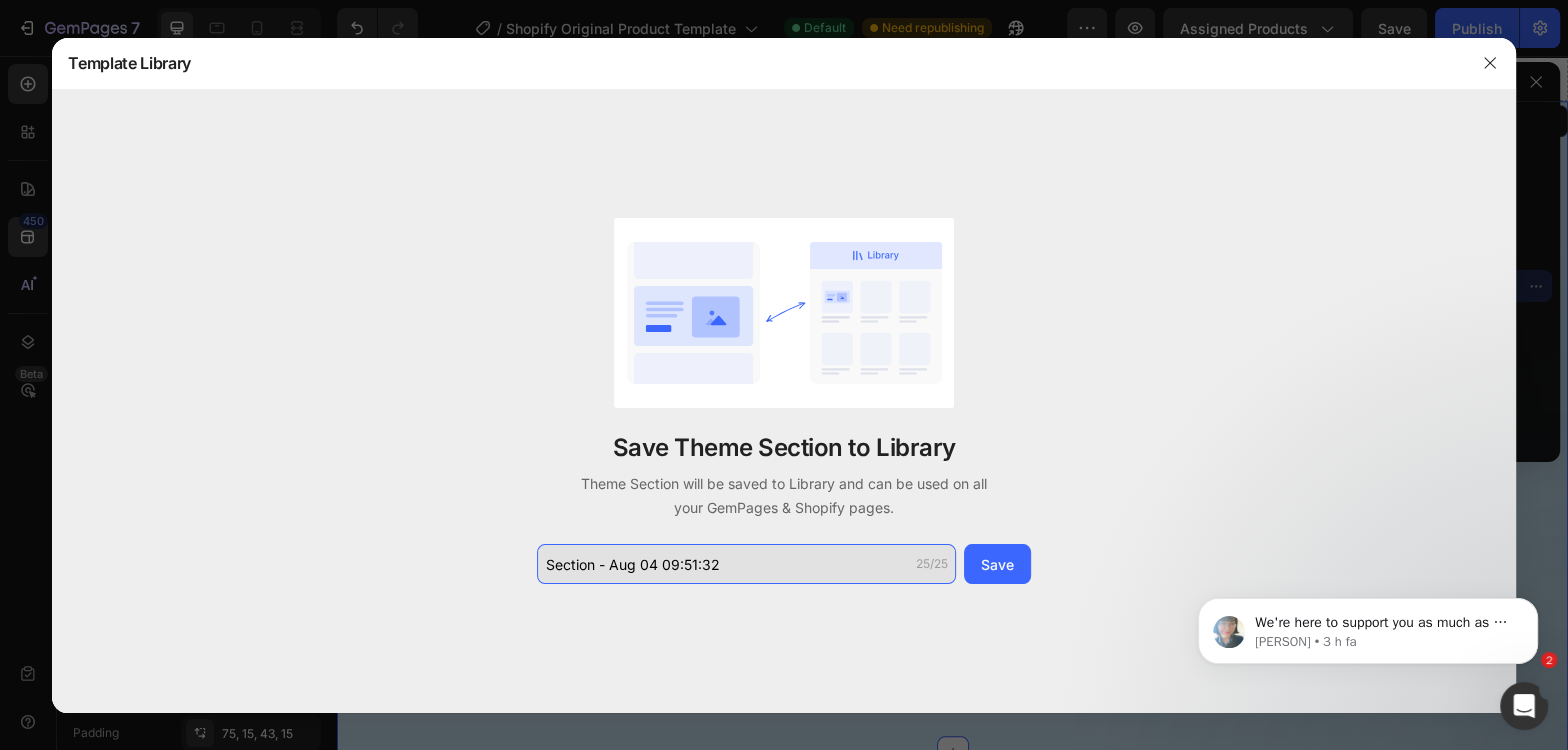 click on "Section - Aug 04 09:51:32" 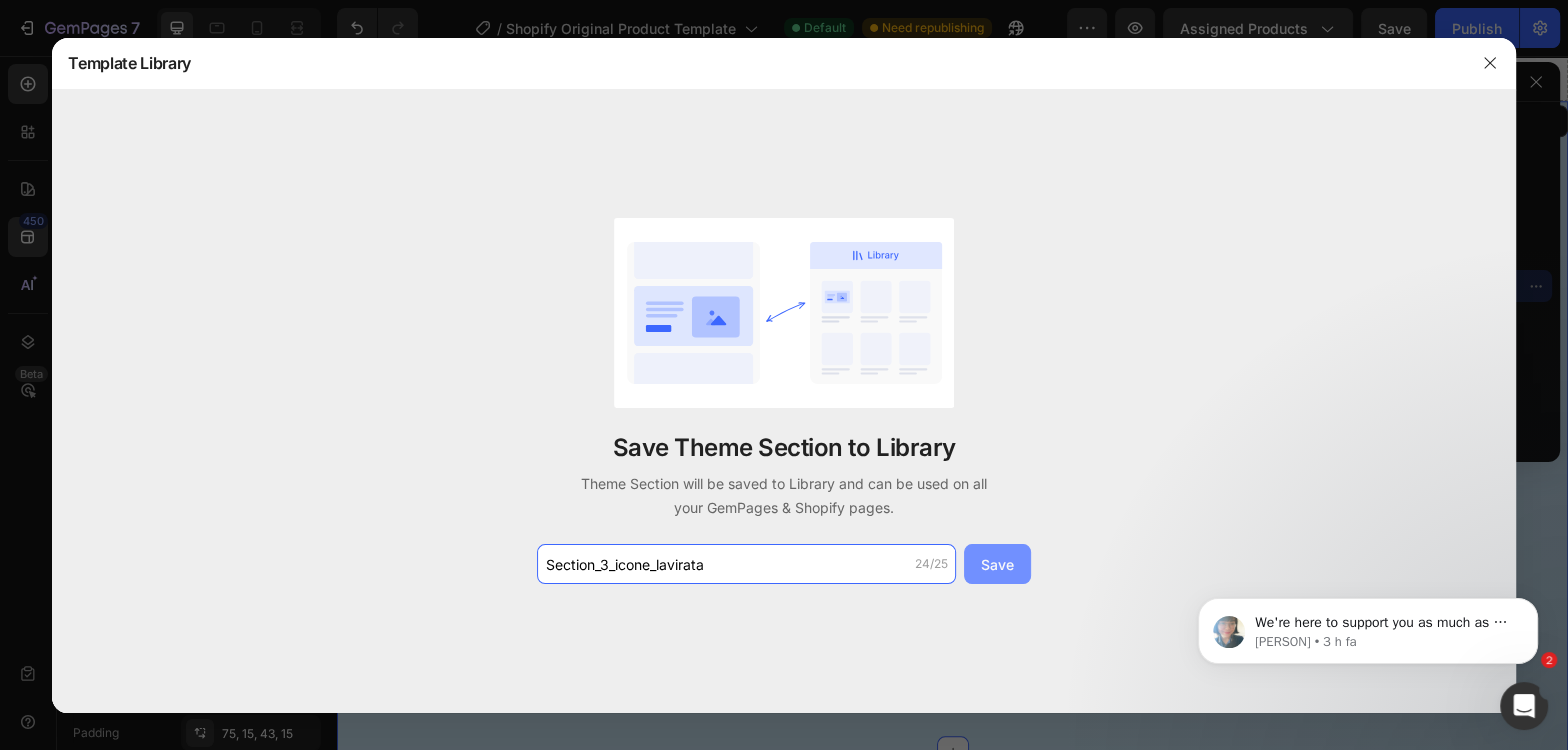 type on "Section_3_icone_lavirata" 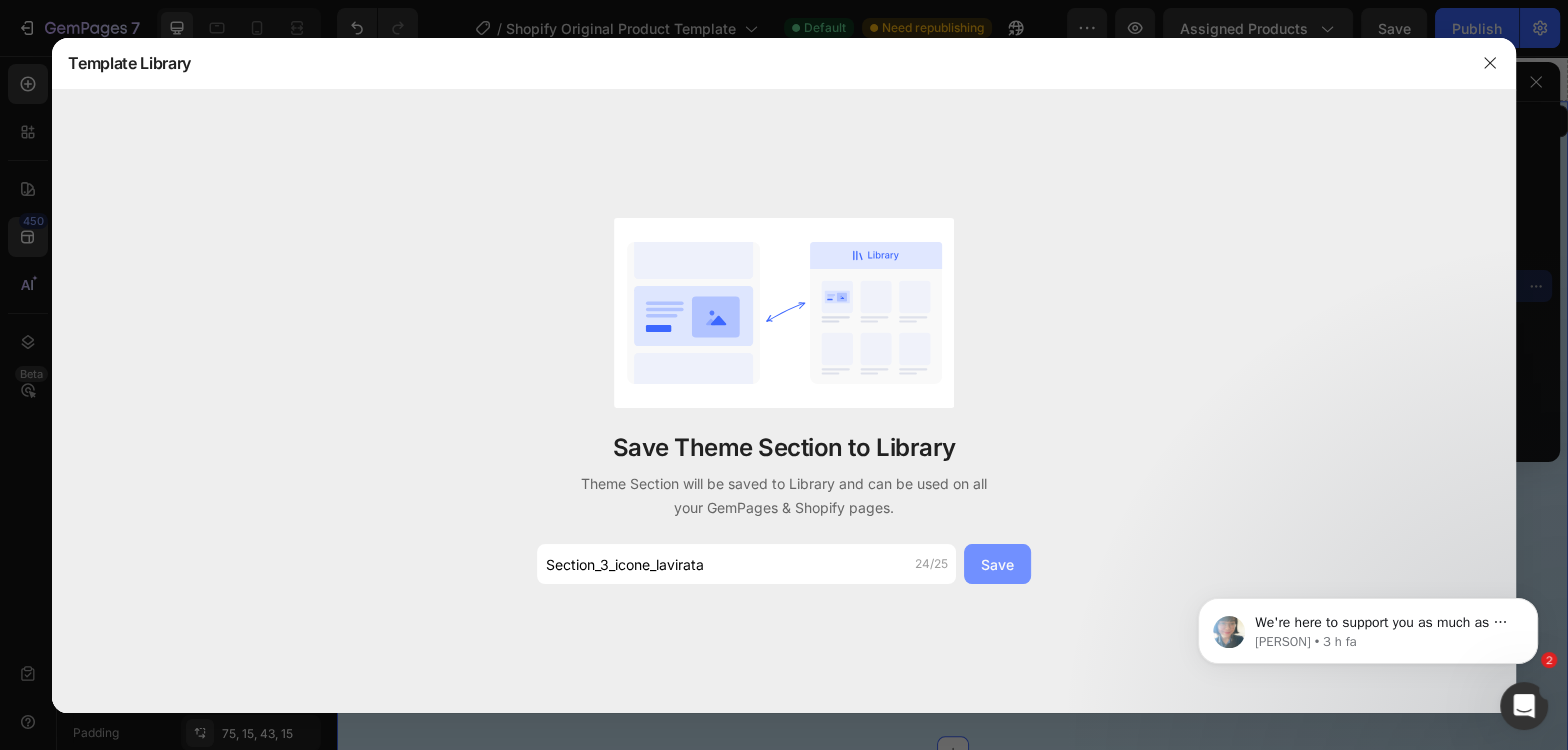 click on "Save" at bounding box center (997, 564) 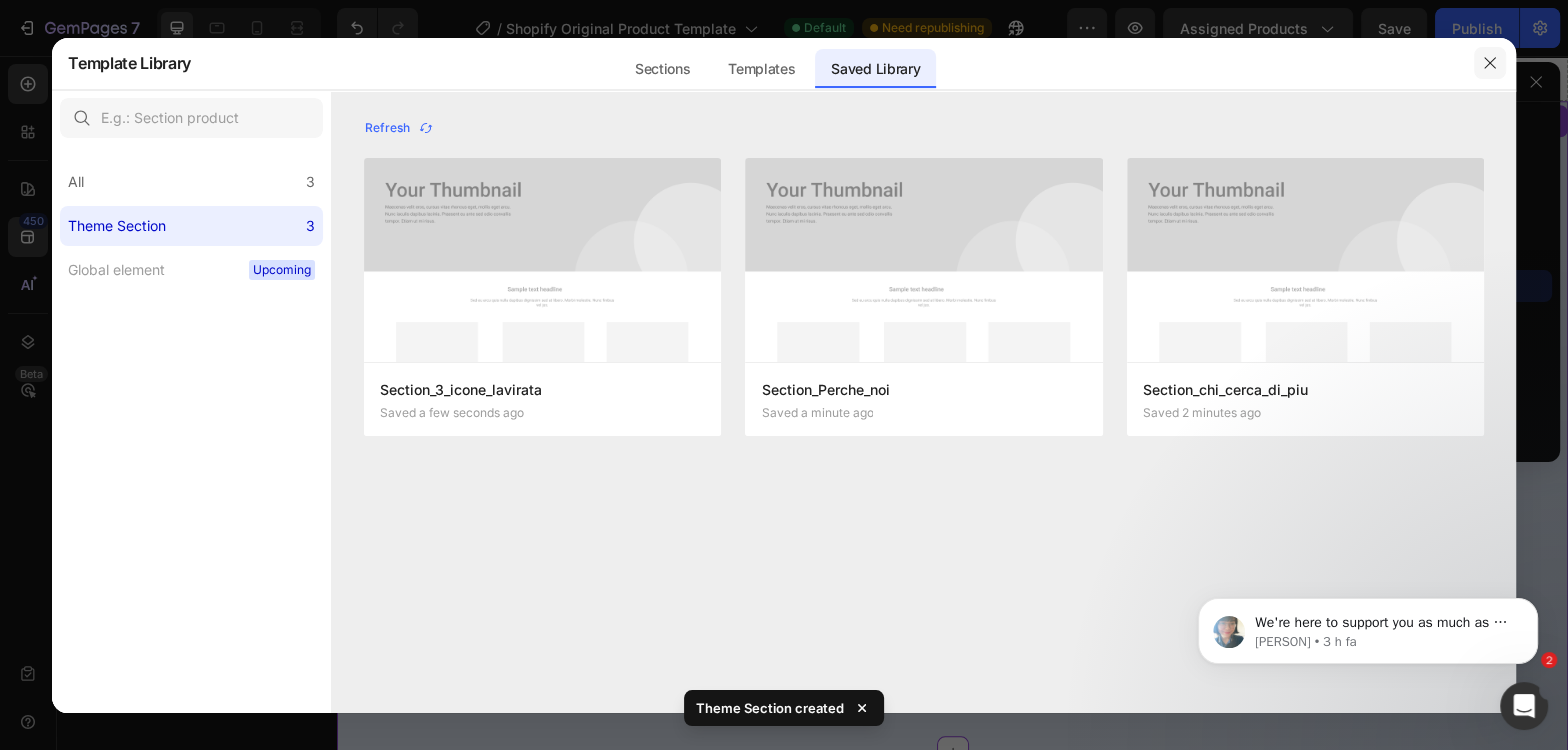 click 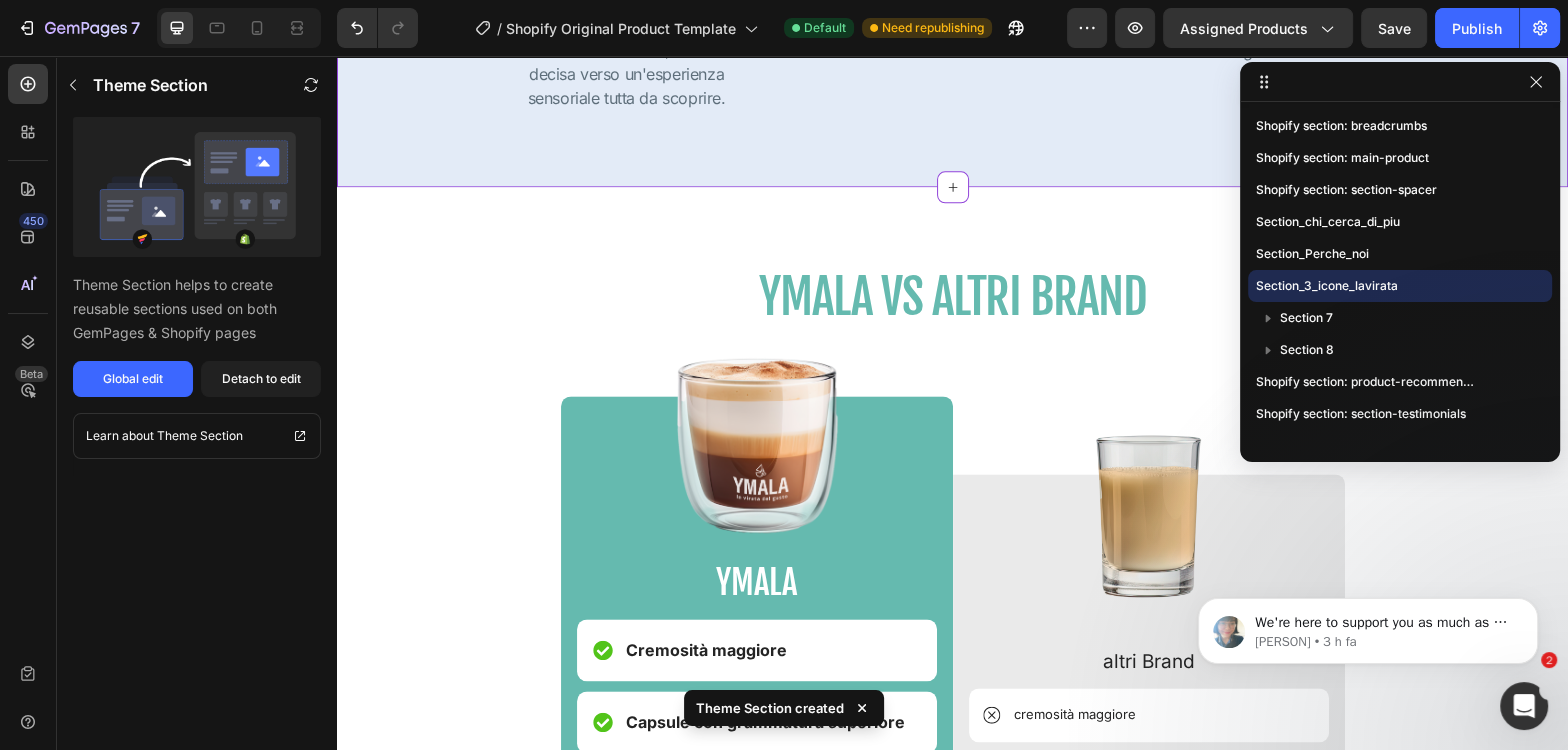 scroll, scrollTop: 2446, scrollLeft: 0, axis: vertical 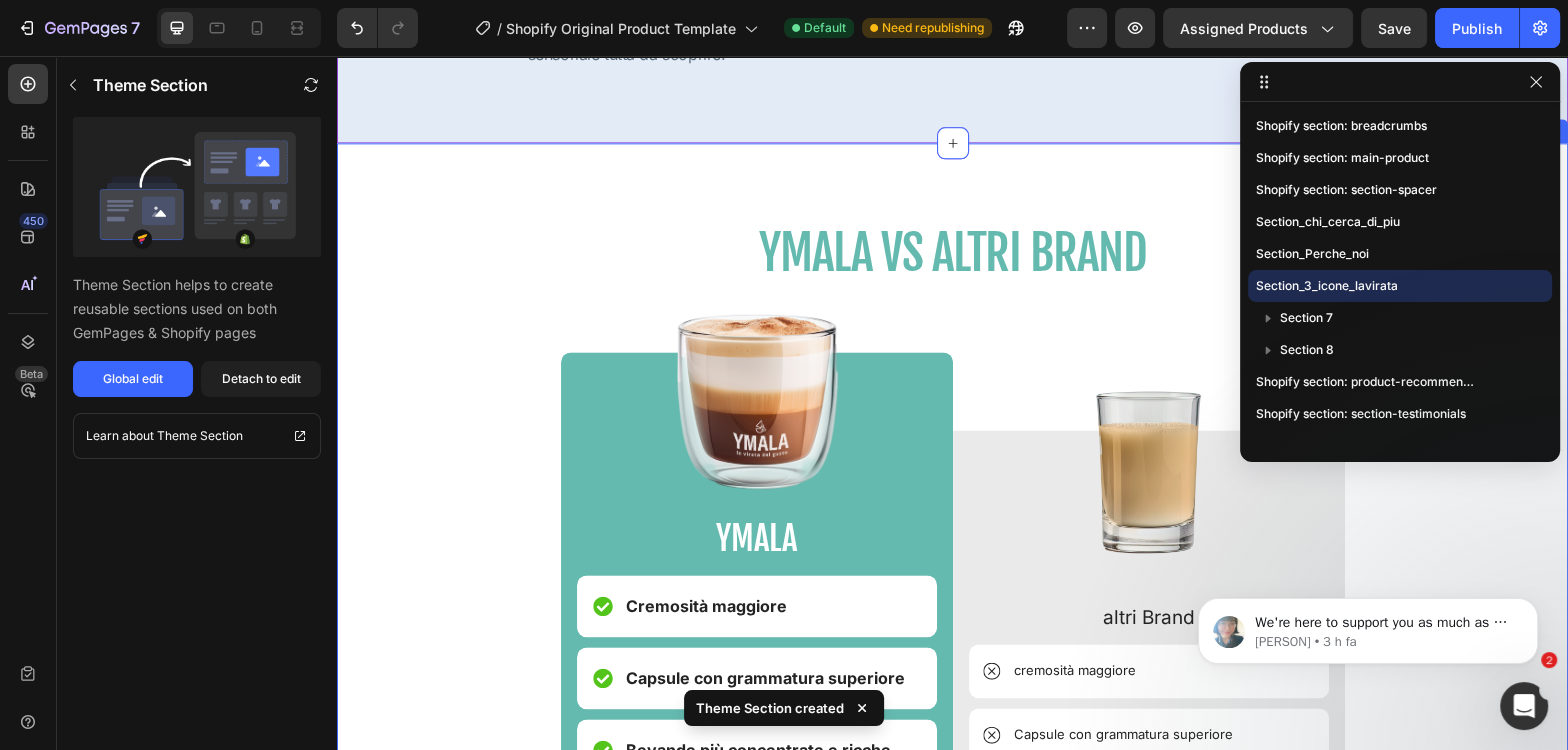 click on "YMALA VS ALTRI BRAND Heading Image YMALA Text Block Cremosità maggiore Item List Capsule con grammatura superiore Item List Bevande più concentrate e ricche Item List Tisane in foglia, non solubili Item List Varianti senza zuccheri aggiunti Item List Aromi naturali, senza additivi artificiali Item List Controllo qualità rigoroso (0% contestazioni) Item List Esperienza di gusto studiata in anni di ricerca Item List Row Image altri Brand Text Block
cremosità maggiore Item List
Capsule con grammatura superiore Item List
Bevande più concentrate Item List
Tisane in foglia Item List
Varianti senza zuccheri aggiunti Item List
Aromi naturali Item List
Controllo qualità rigoroso Item List
Esperienza di gusto studiata in anni di ricerca Item List Row Row Row Section 7" at bounding box center [952, 742] 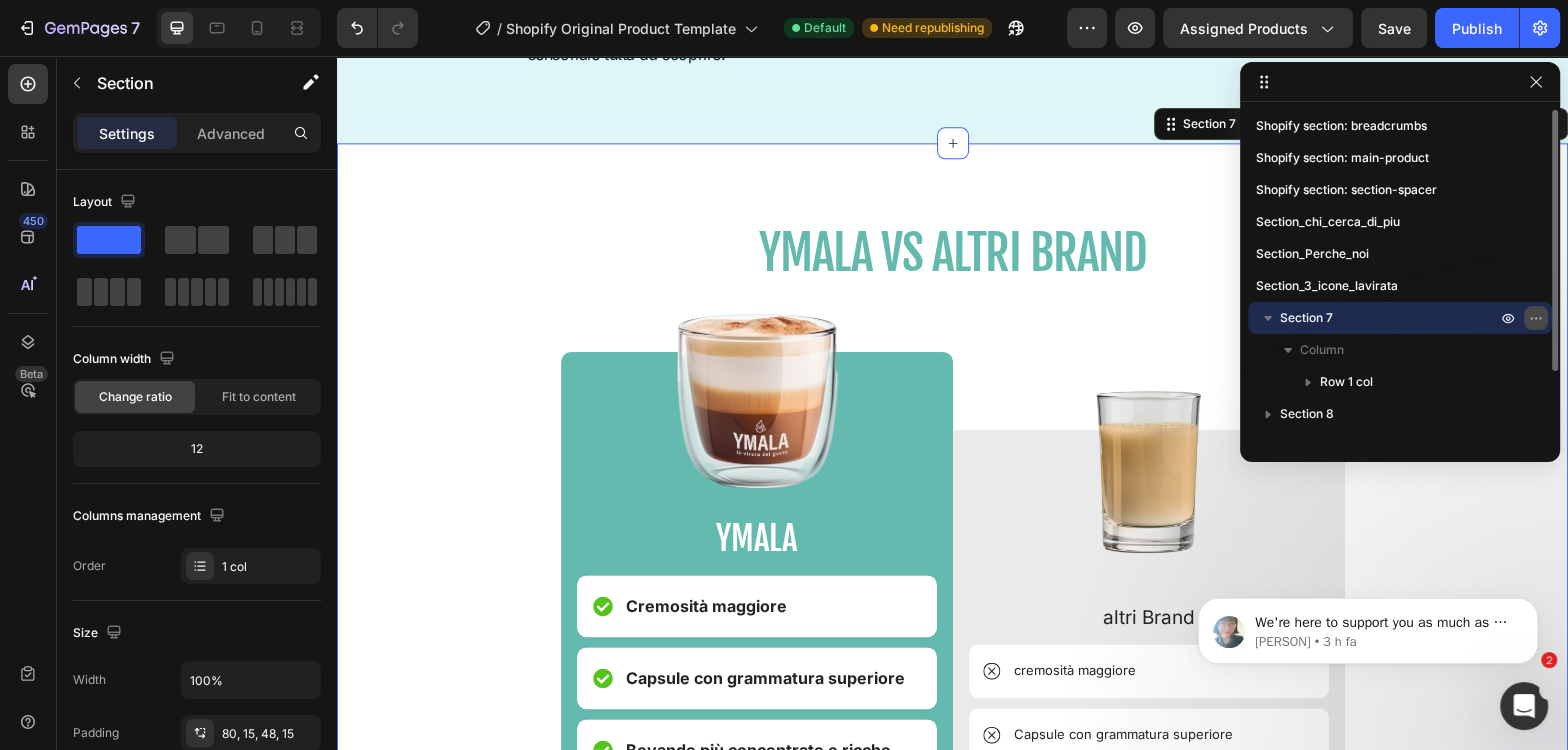 click 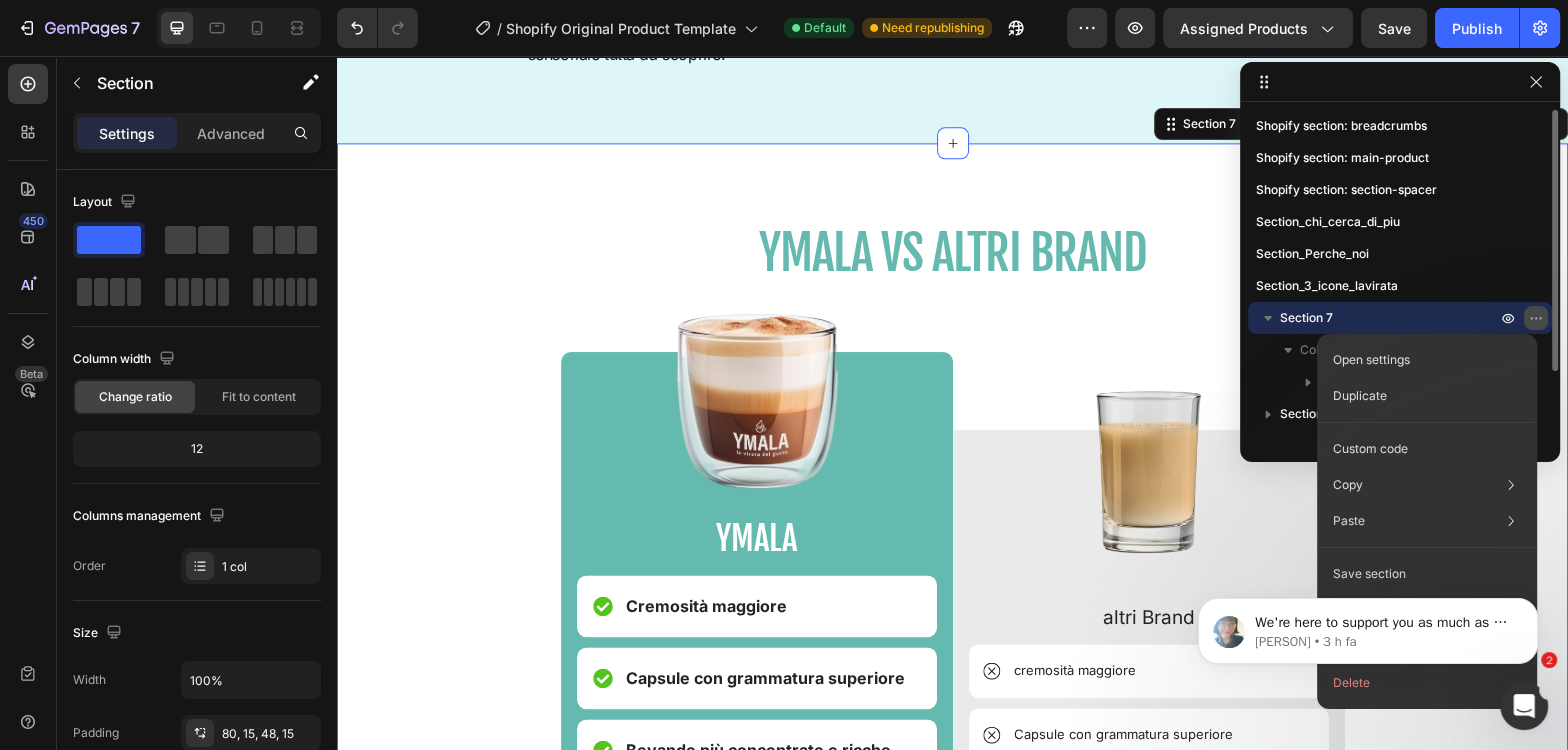 click 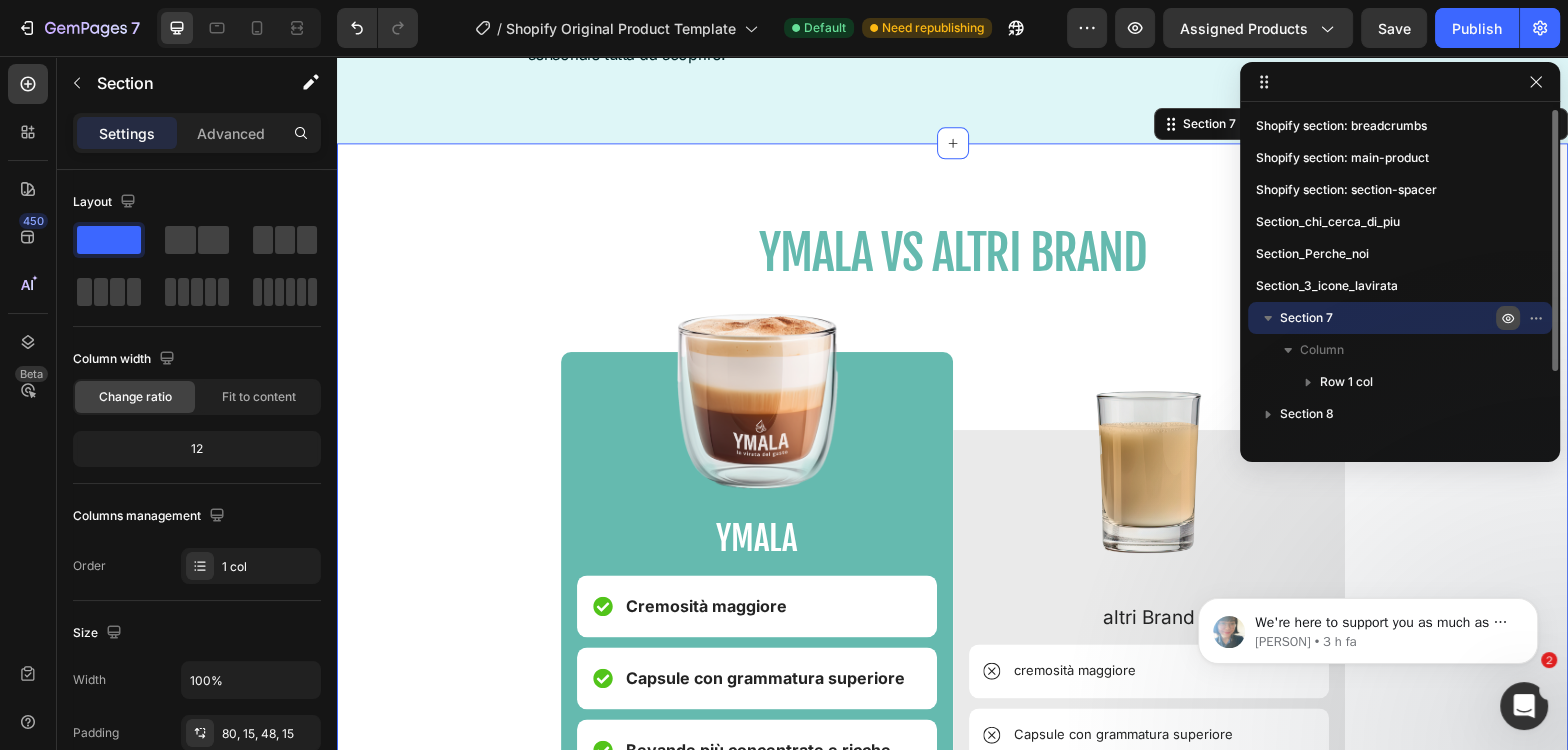 click 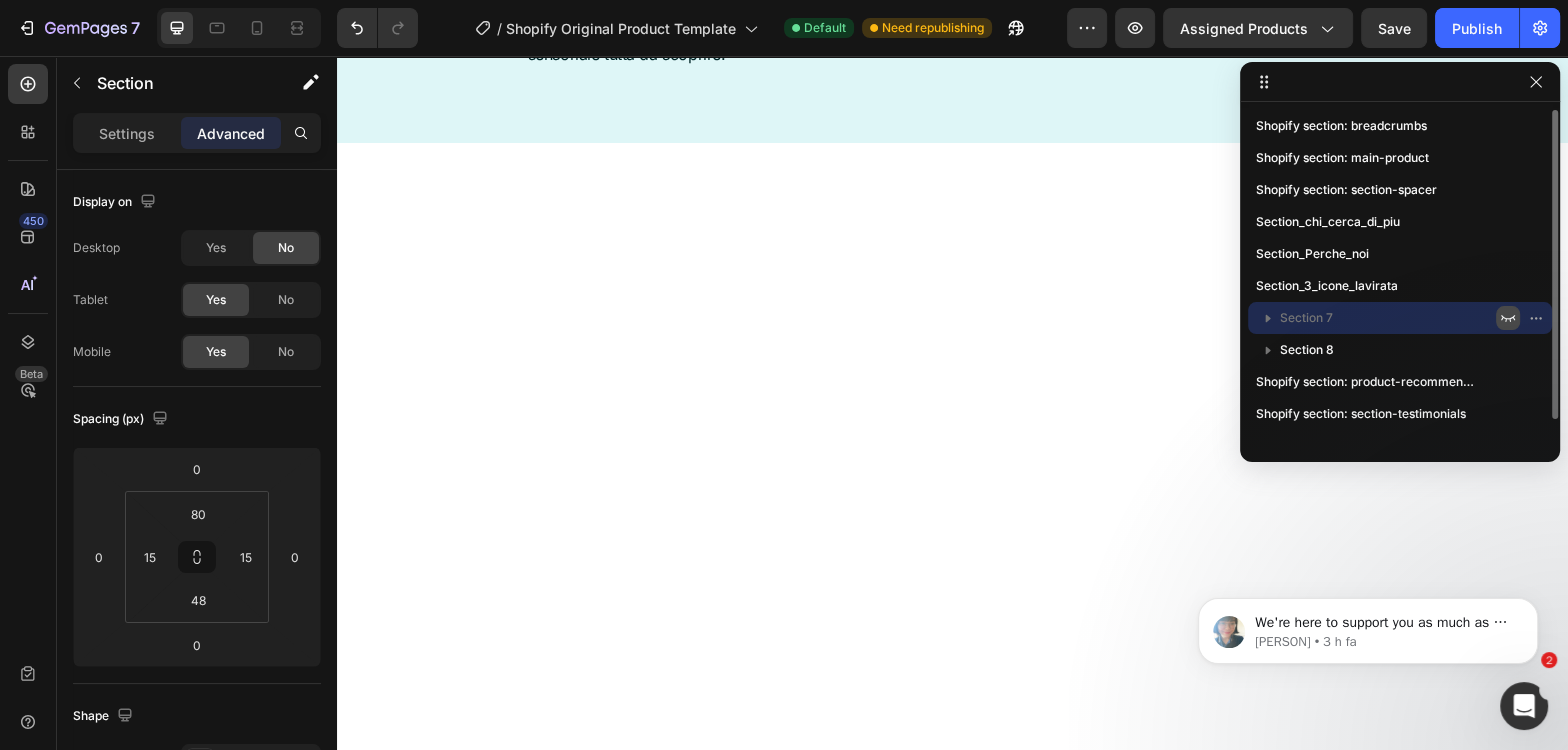 click 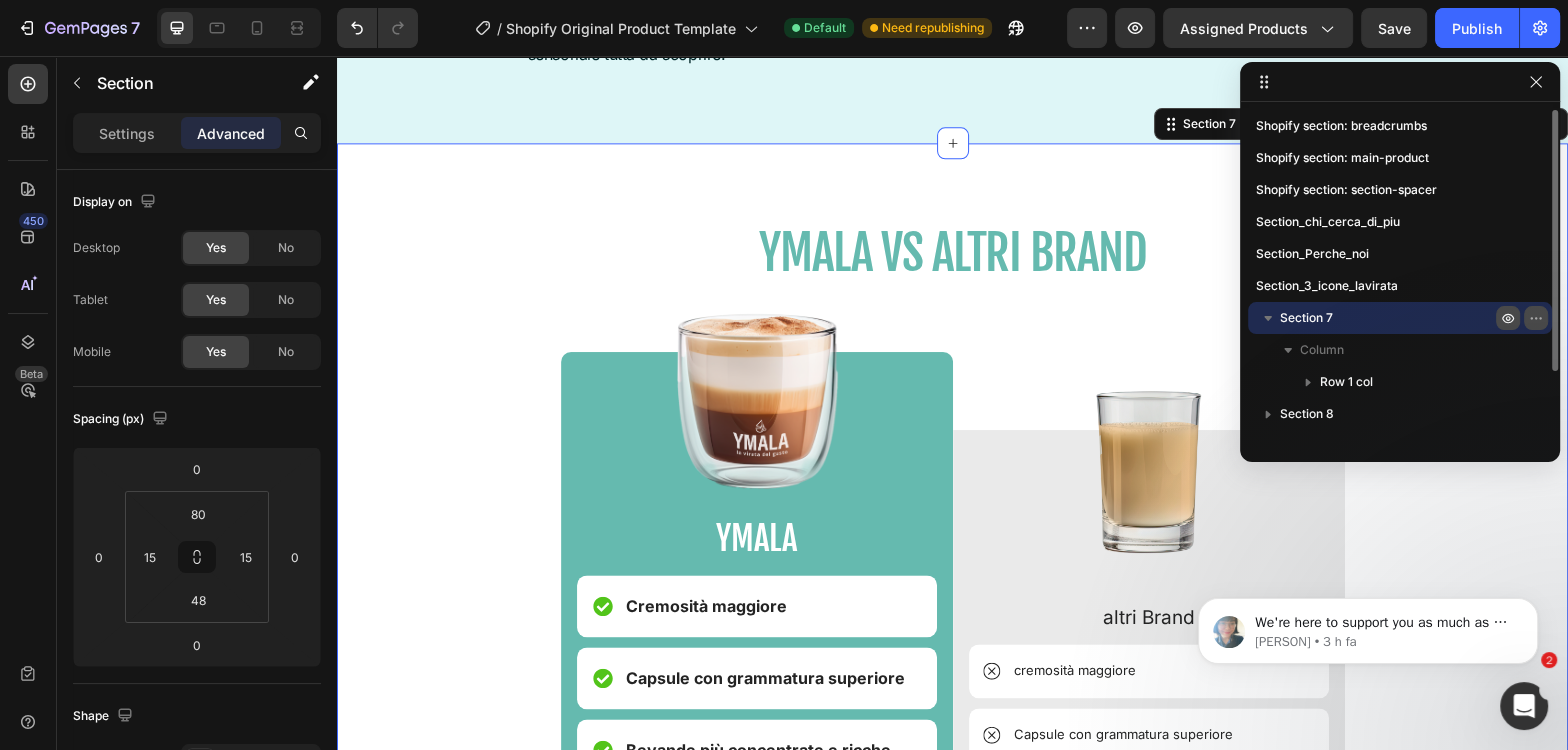 click 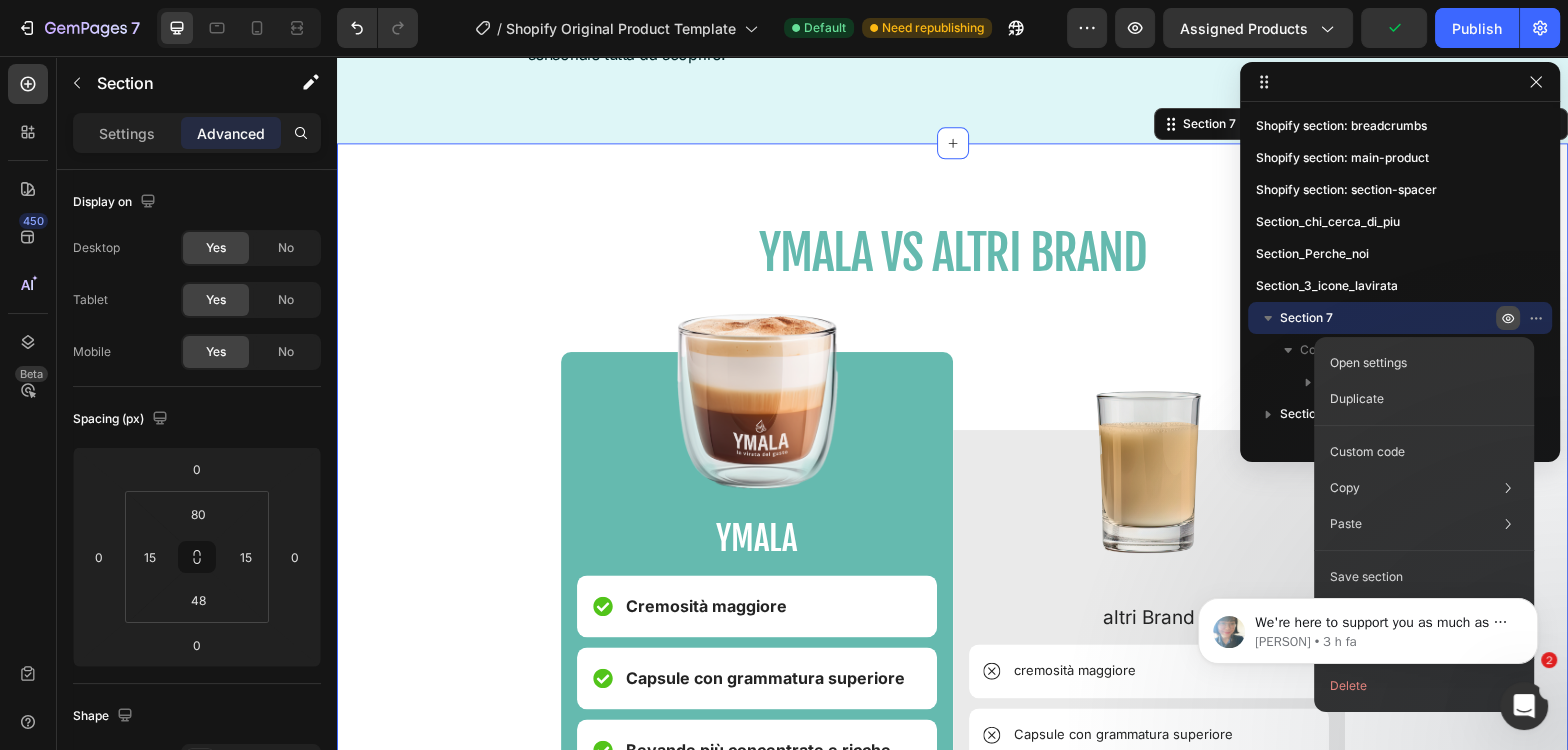 click on "We're here to support you as much as we can, but since this part of the code is from the theme, and the theme's code has a more complex structure, modifying it without fully understanding its function could affect how your store's pages work overall.   Therefore we kindly recommend reaching out to the Shopify theme support team to check about the function of this code and modify it in your theme to resolve this.   Feel free to let us know if you have any questions in the meantime. We're here to help! [PERSON] • 3 h fa" at bounding box center [1368, 626] 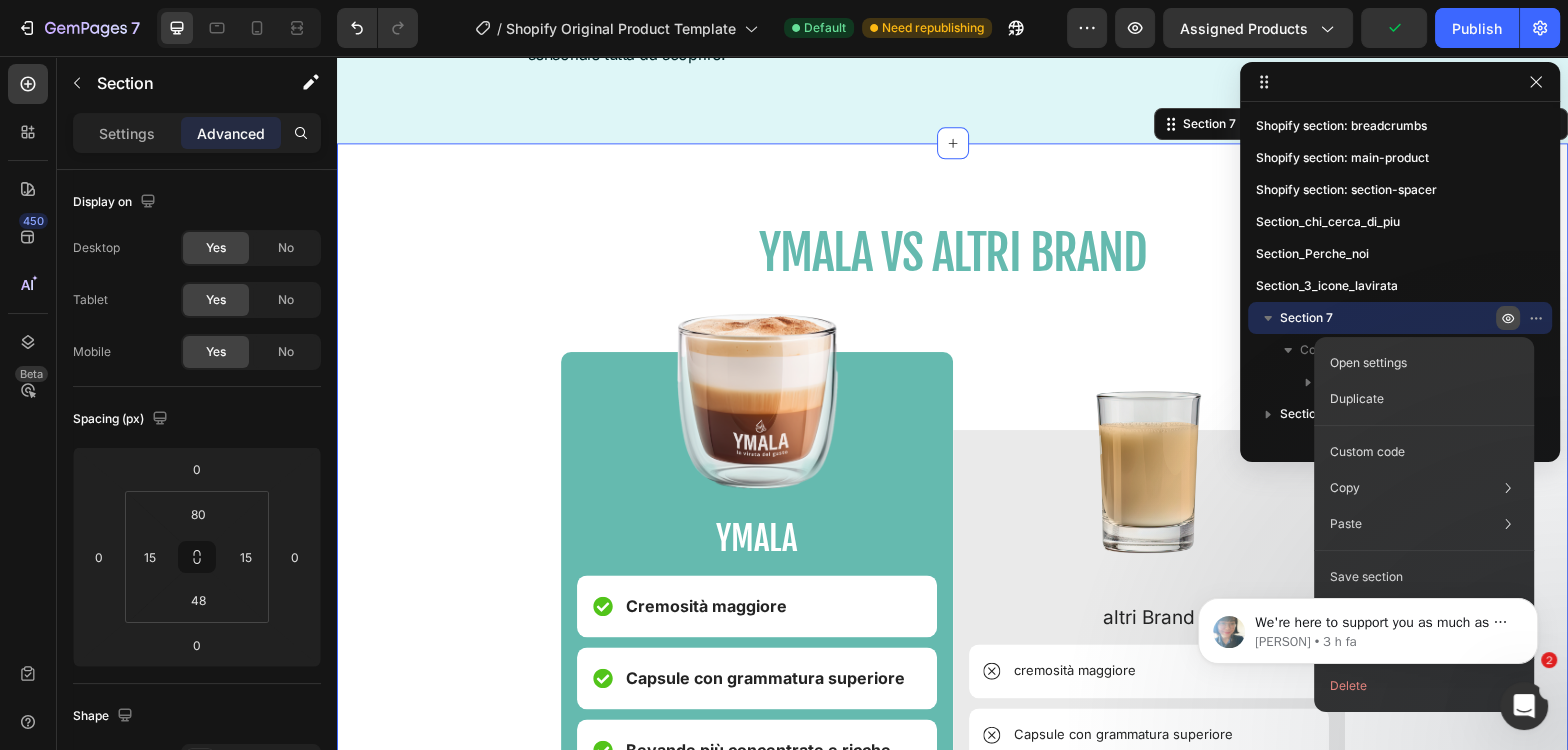 click on "We're here to support you as much as we can, but since this part of the code is from the theme, and the theme's code has a more complex structure, modifying it without fully understanding its function could affect how your store's pages work overall.   Therefore we kindly recommend reaching out to the Shopify theme support team to check about the function of this code and modify it in your theme to resolve this.   Feel free to let us know if you have any questions in the meantime. We're here to help! [PERSON] • 3 h fa" at bounding box center (1368, 626) 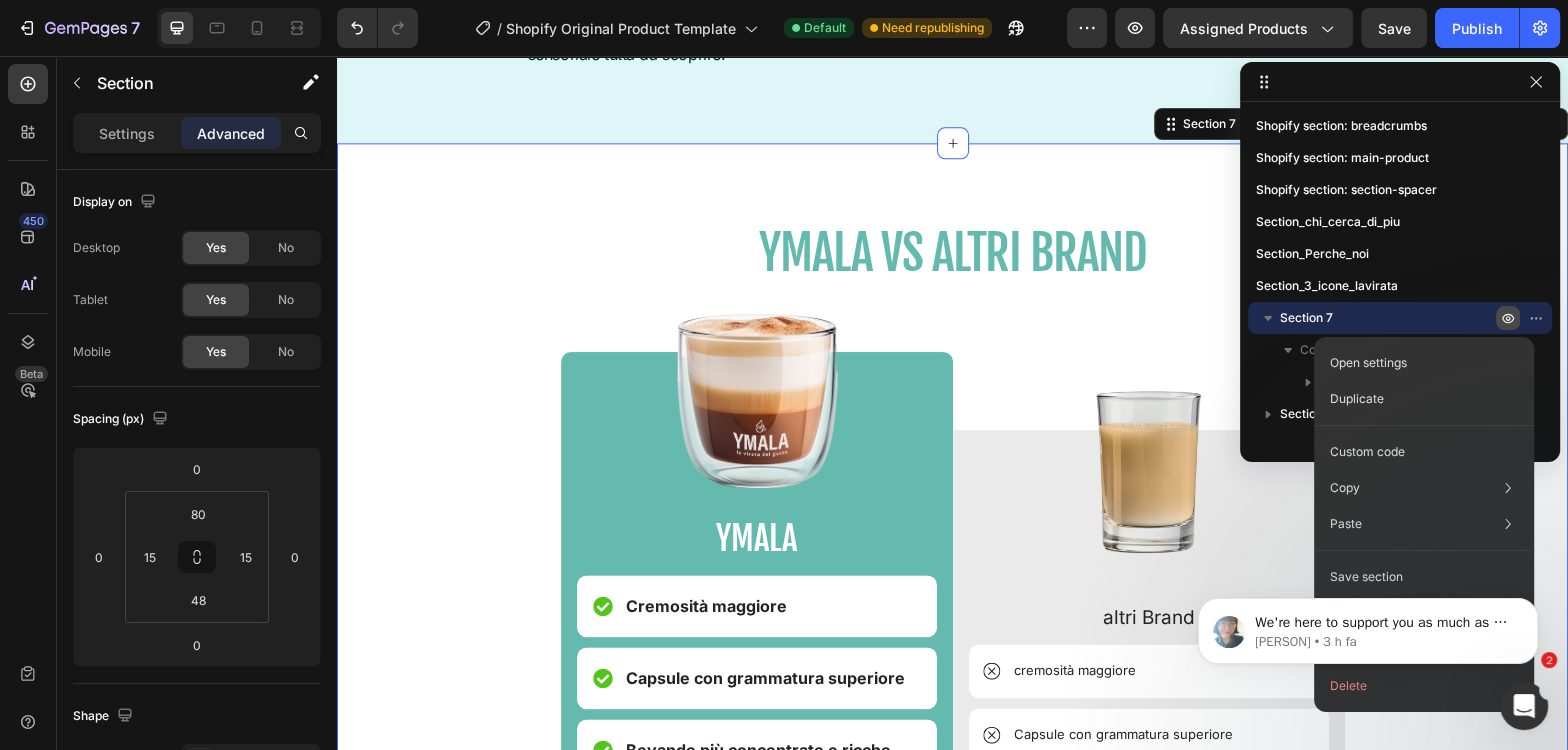 click on "We're here to support you as much as we can, but since this part of the code is from the theme, and the theme's code has a more complex structure, modifying it without fully understanding its function could affect how your store's pages work overall.   Therefore we kindly recommend reaching out to the Shopify theme support team to check about the function of this code and modify it in your theme to resolve this.   Feel free to let us know if you have any questions in the meantime. We're here to help! [PERSON] • 3 h fa" at bounding box center [1368, 539] 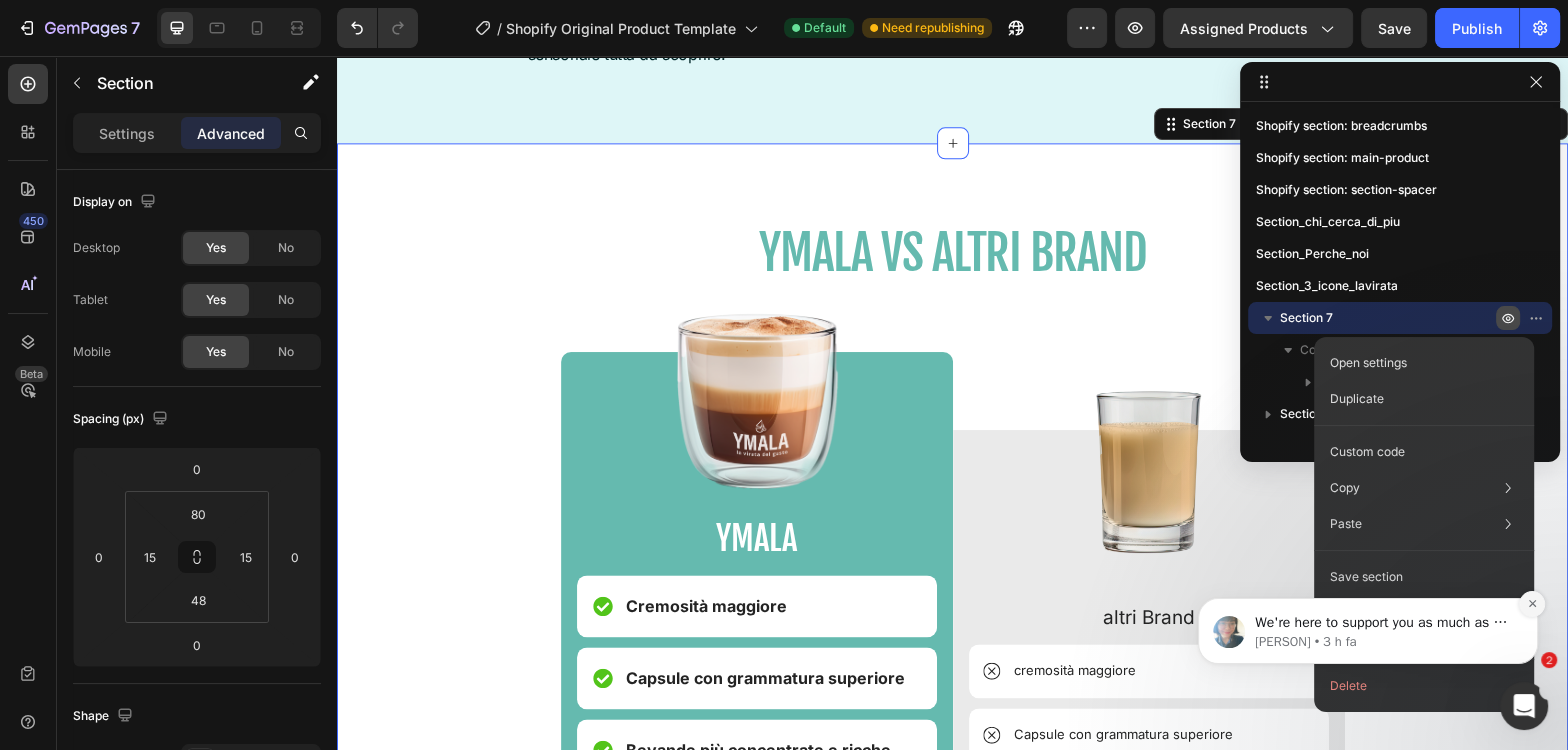 click 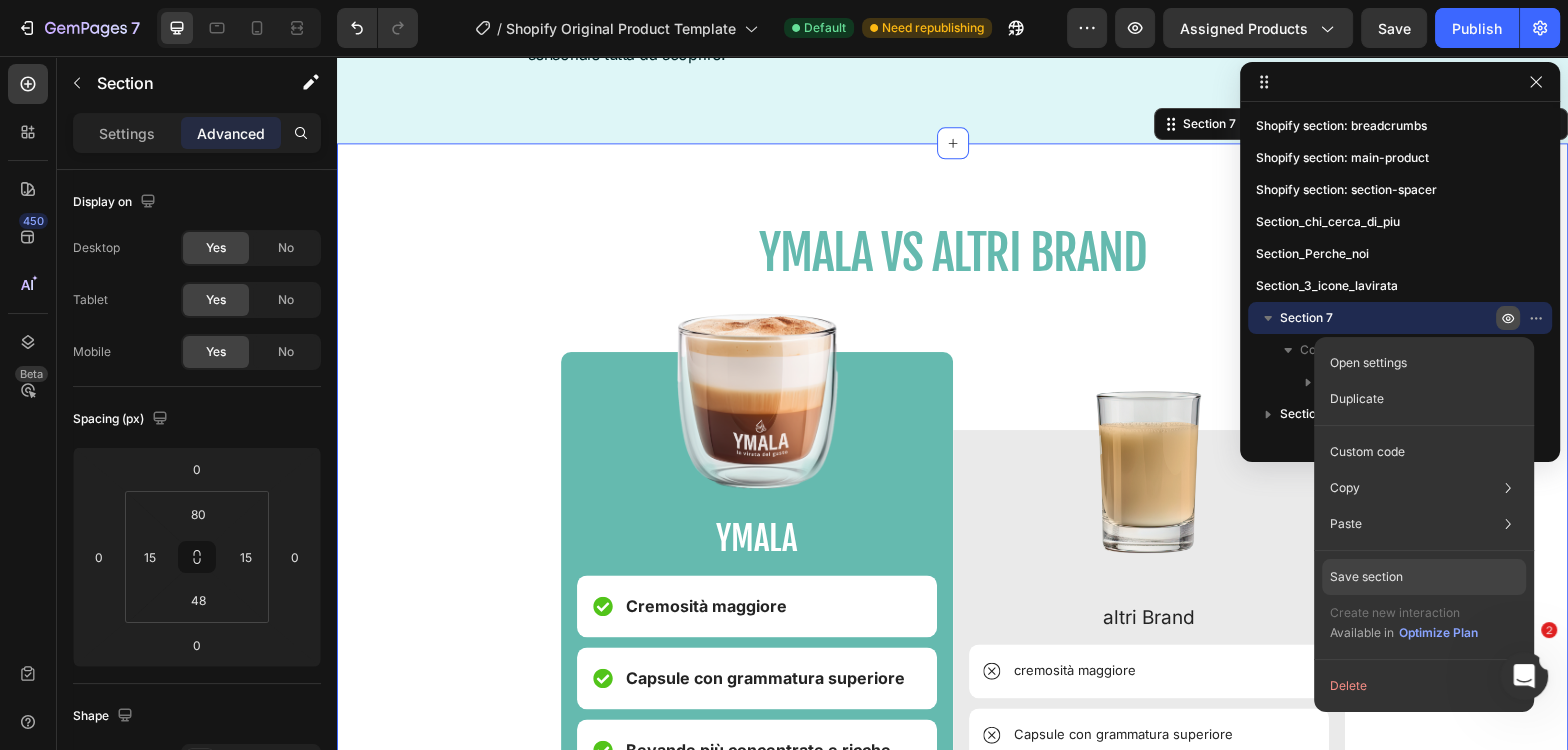 click on "Save section" at bounding box center [1366, 577] 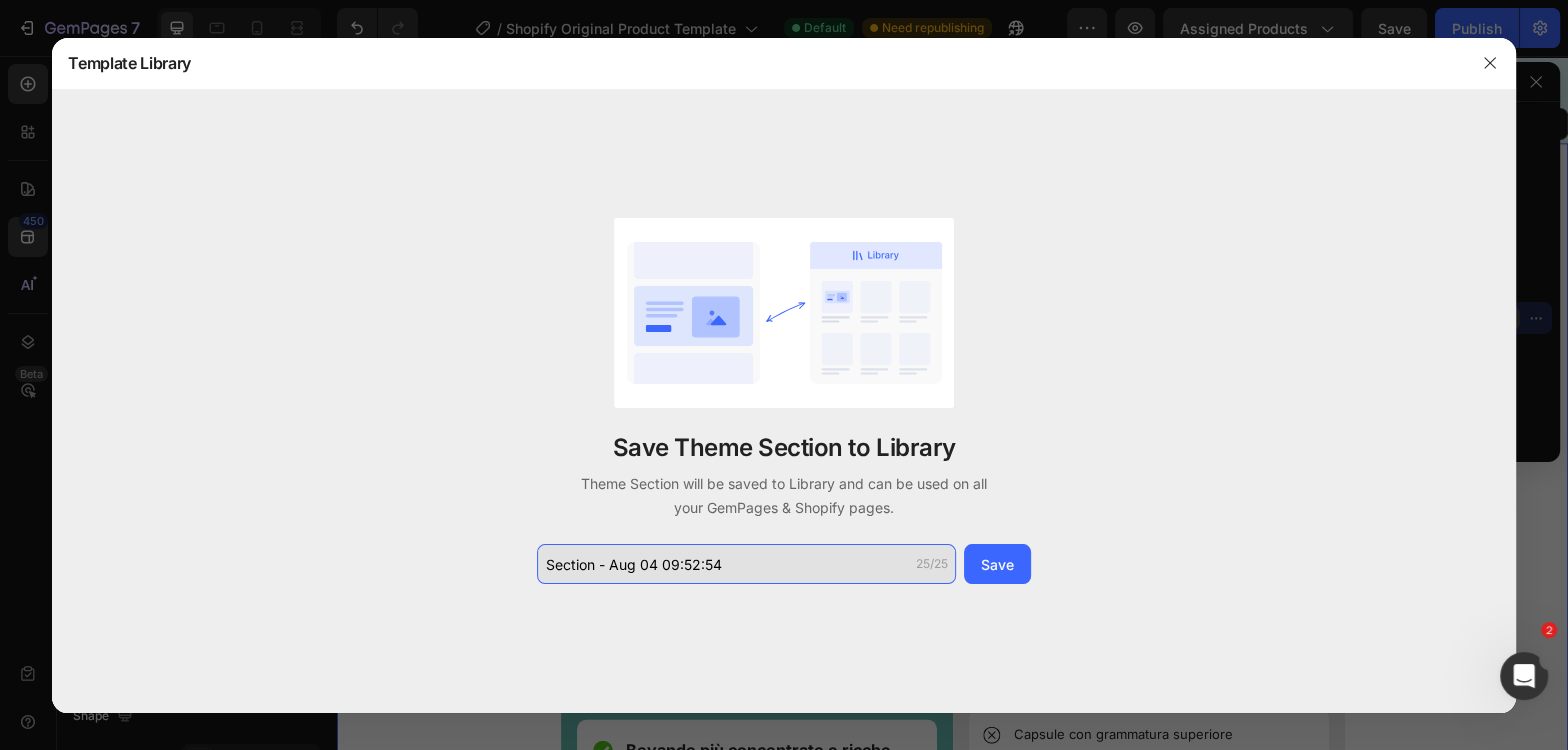 click on "Section - Aug 04 09:52:54" 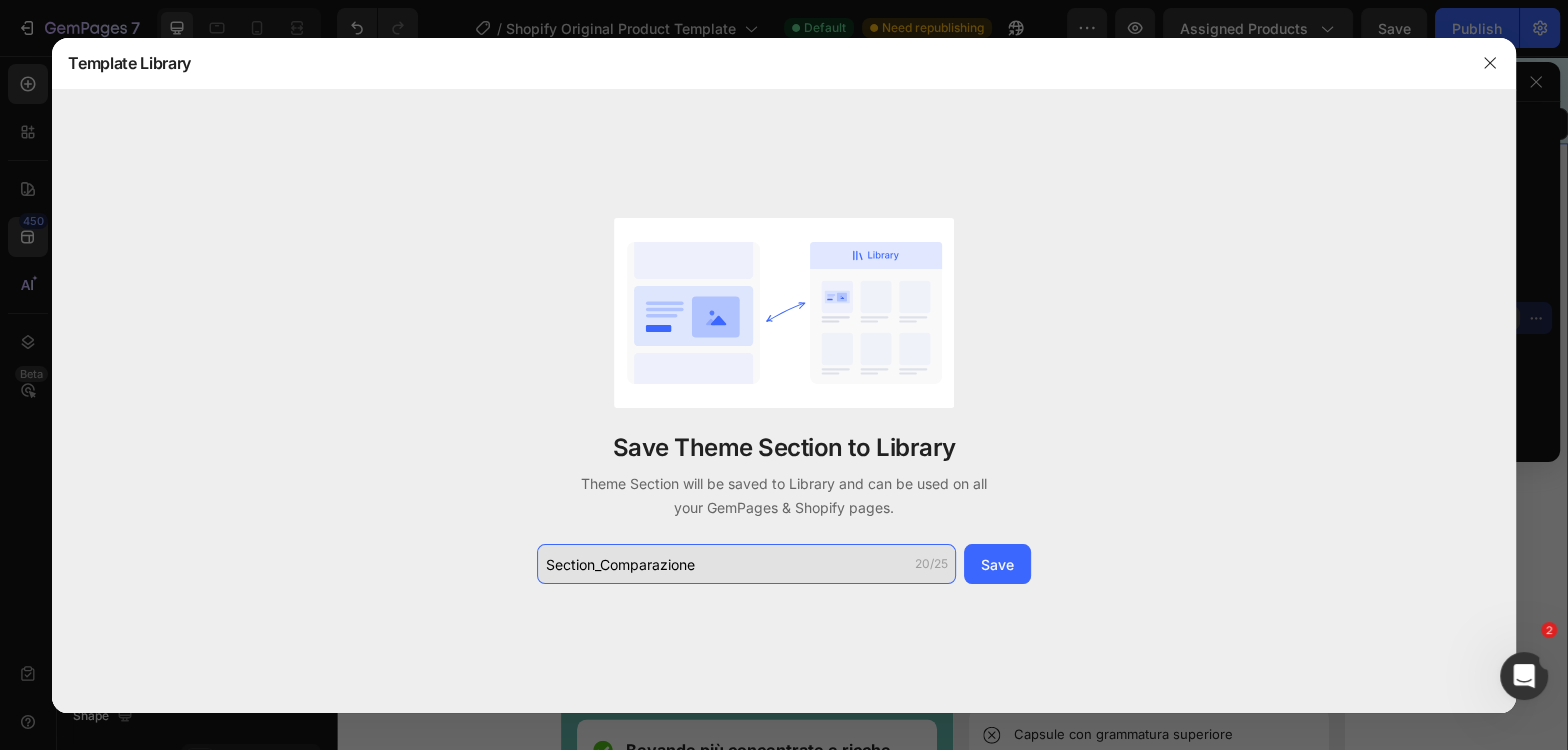 type on "Section_Comparazione" 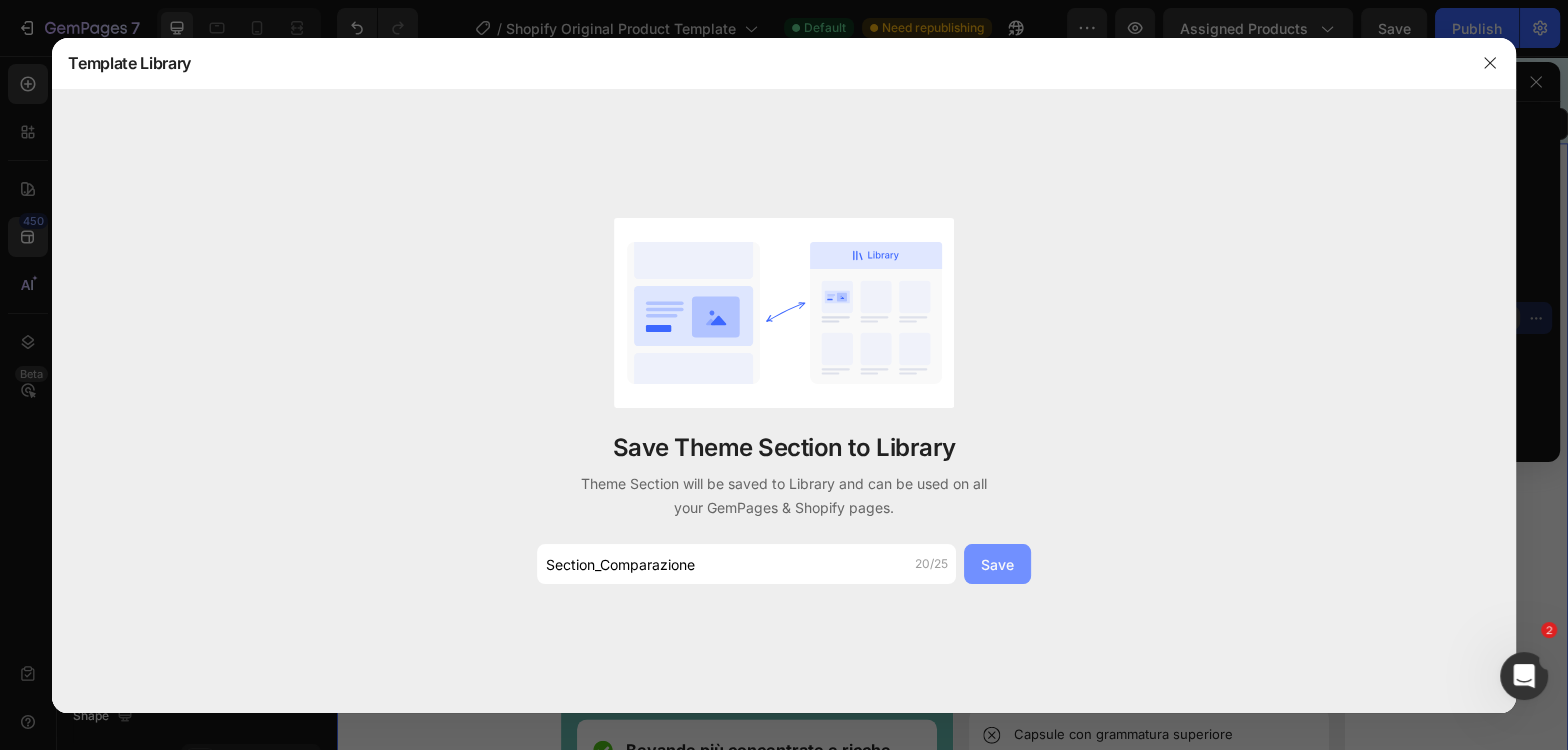 click on "Save" at bounding box center (997, 564) 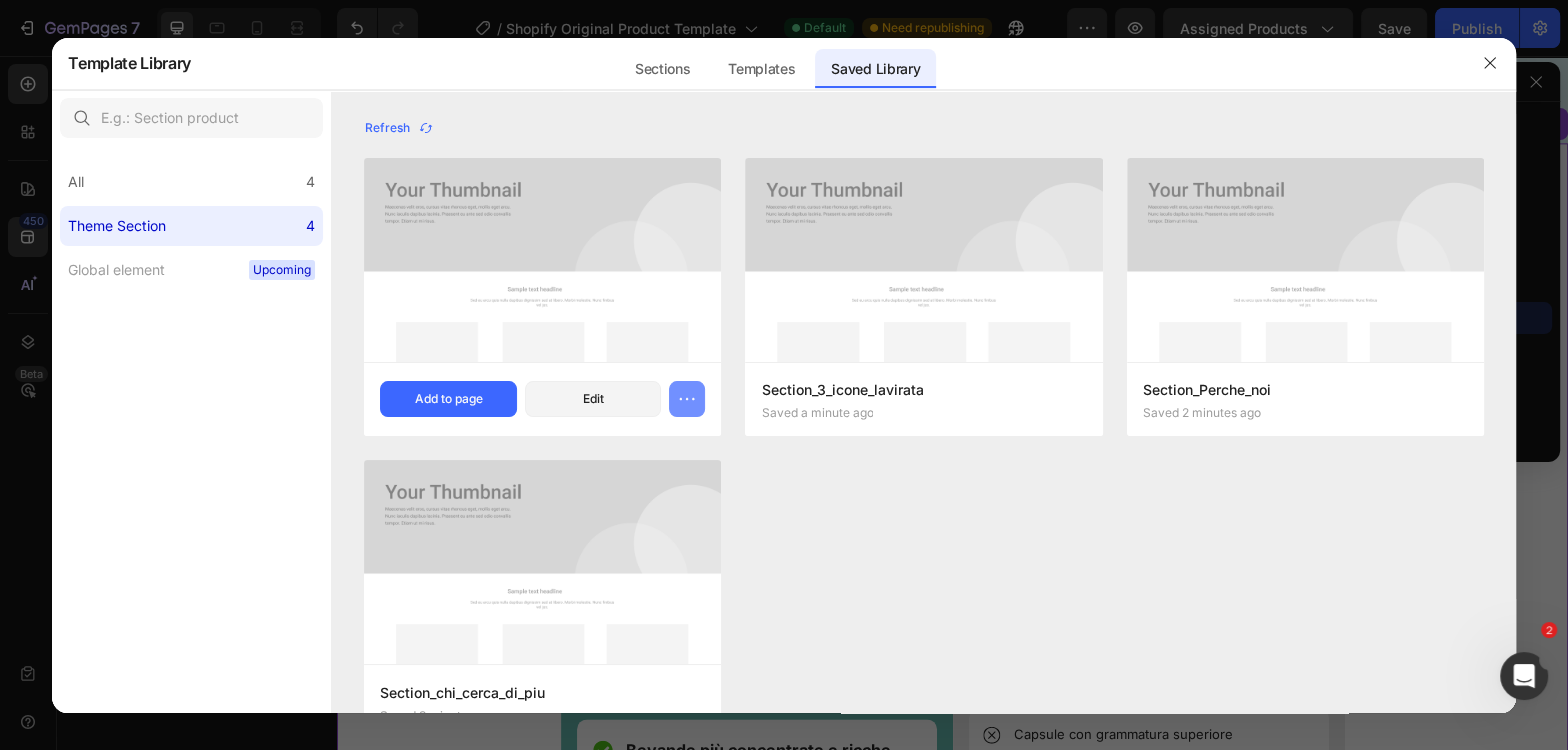 click 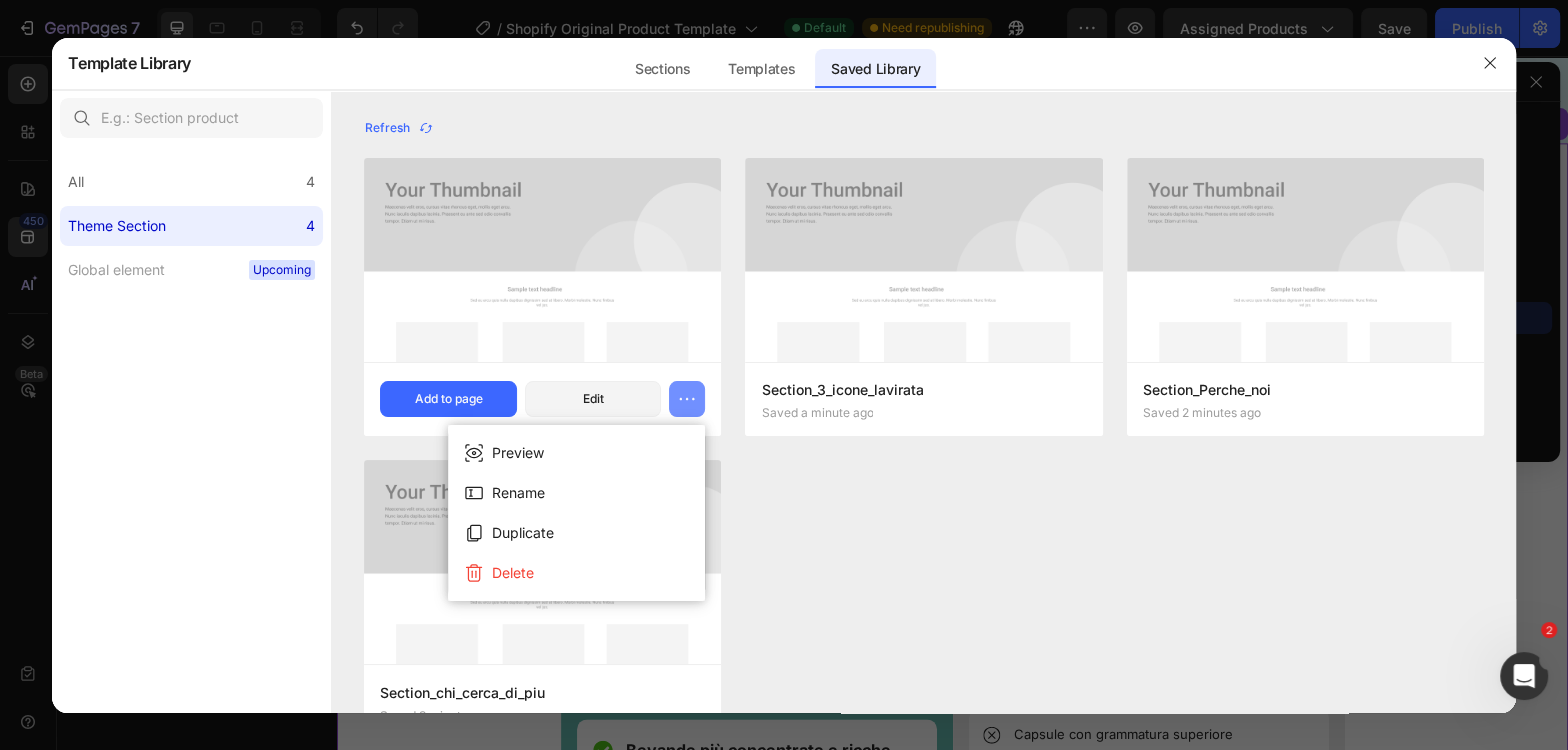 click 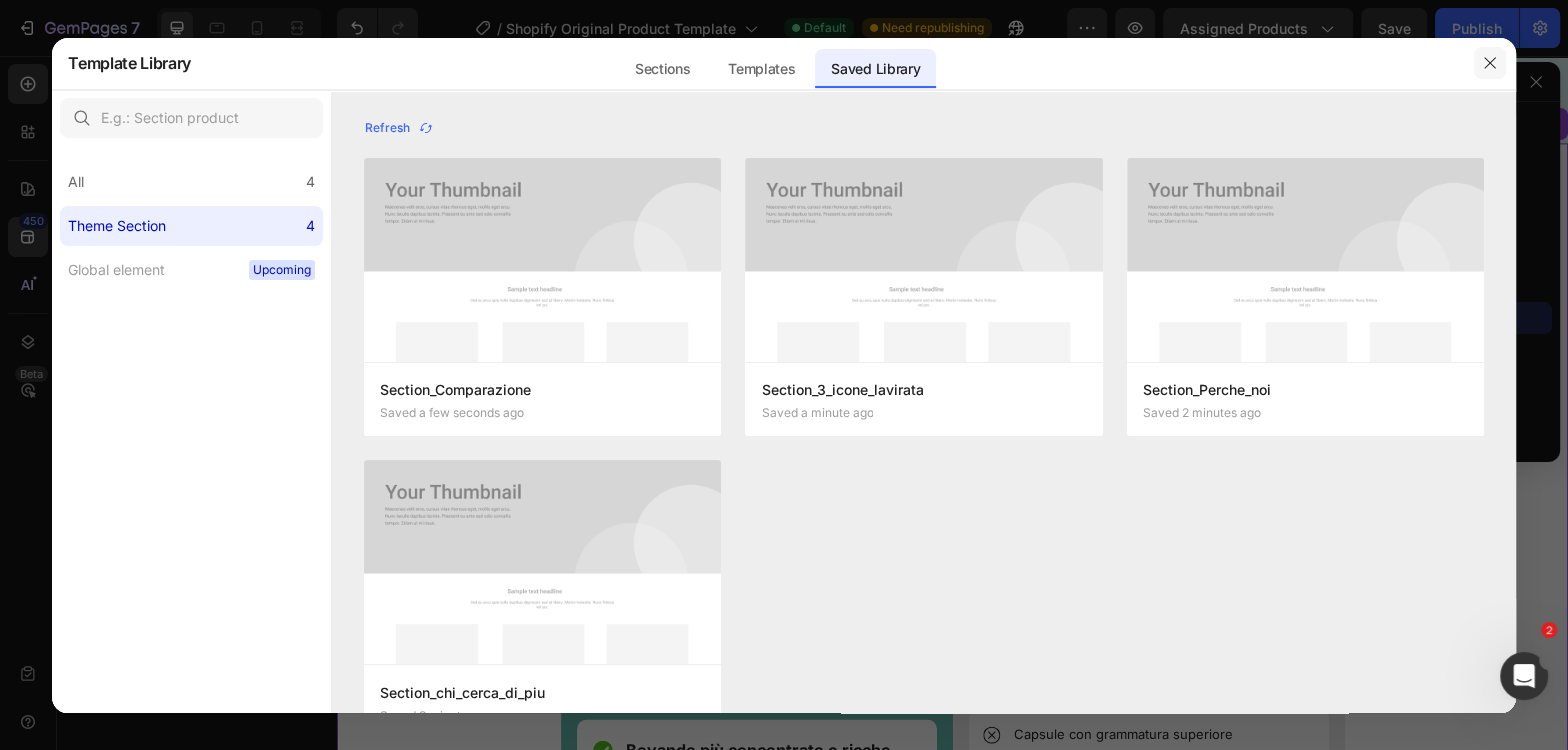 click 